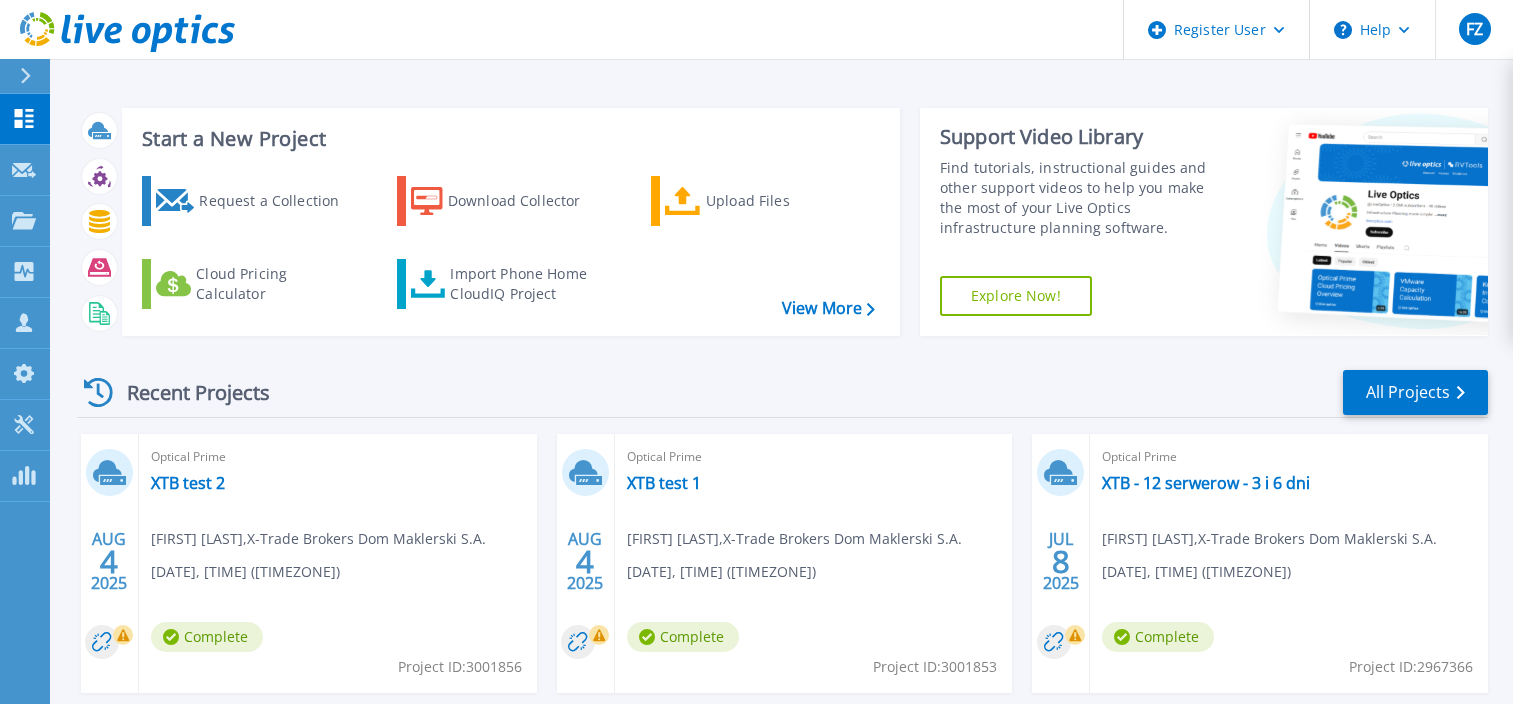 scroll, scrollTop: 276, scrollLeft: 0, axis: vertical 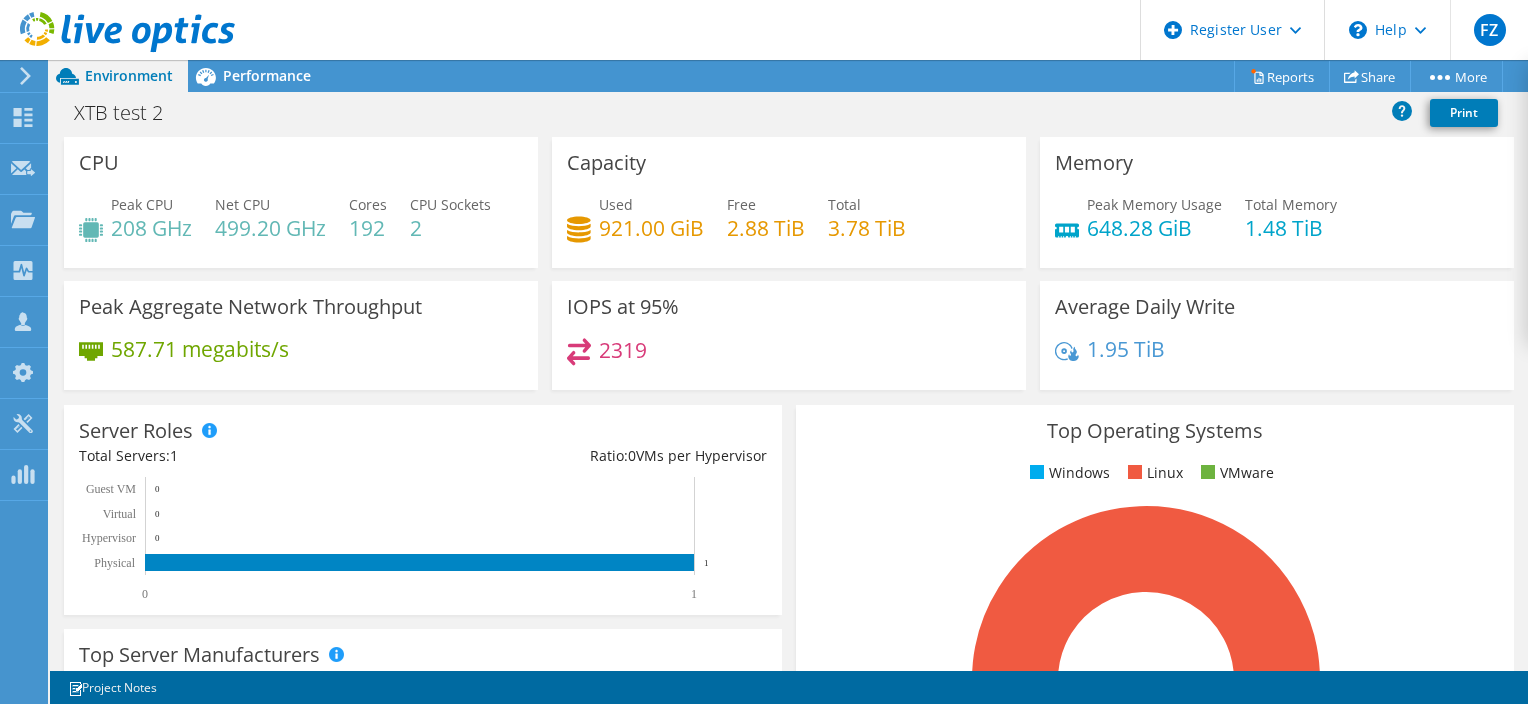 click at bounding box center [117, 33] 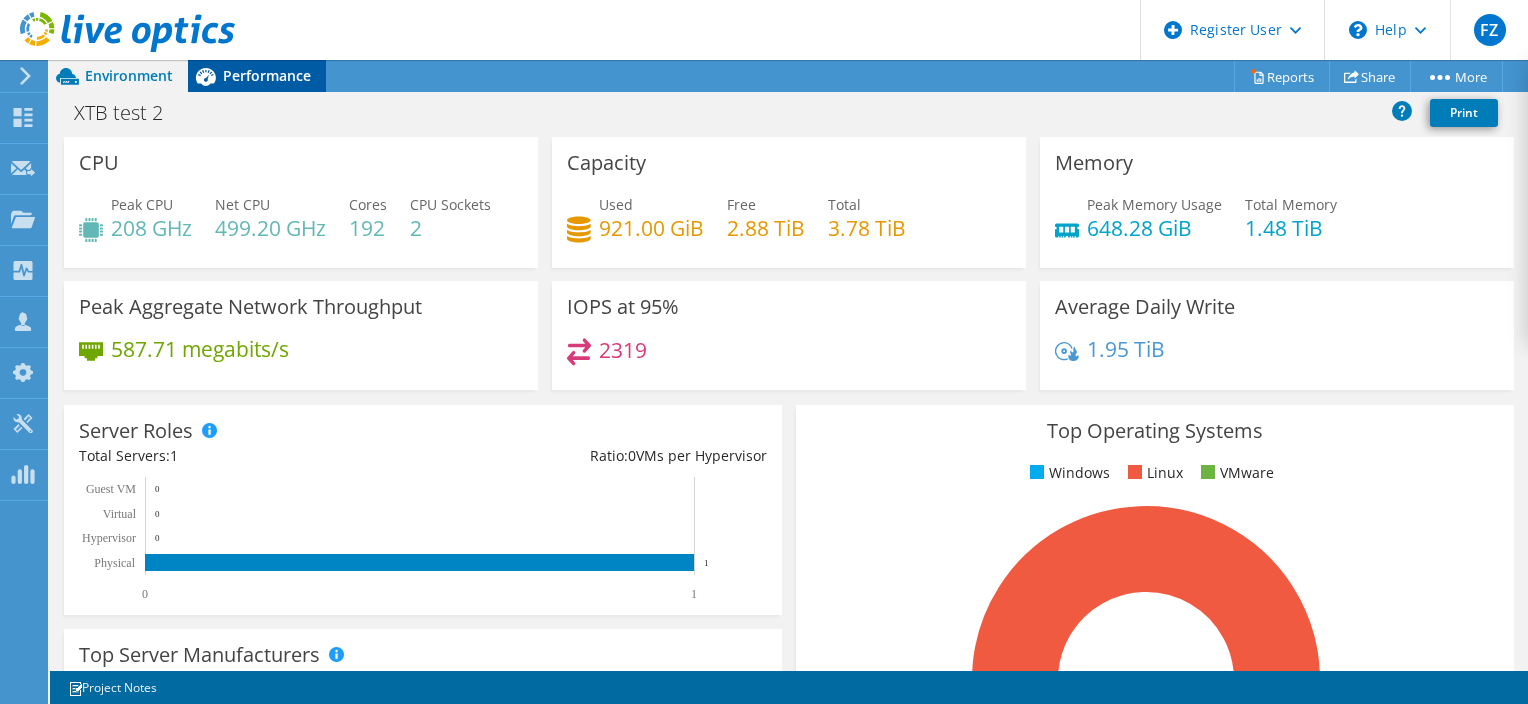 click on "Performance" at bounding box center (257, 76) 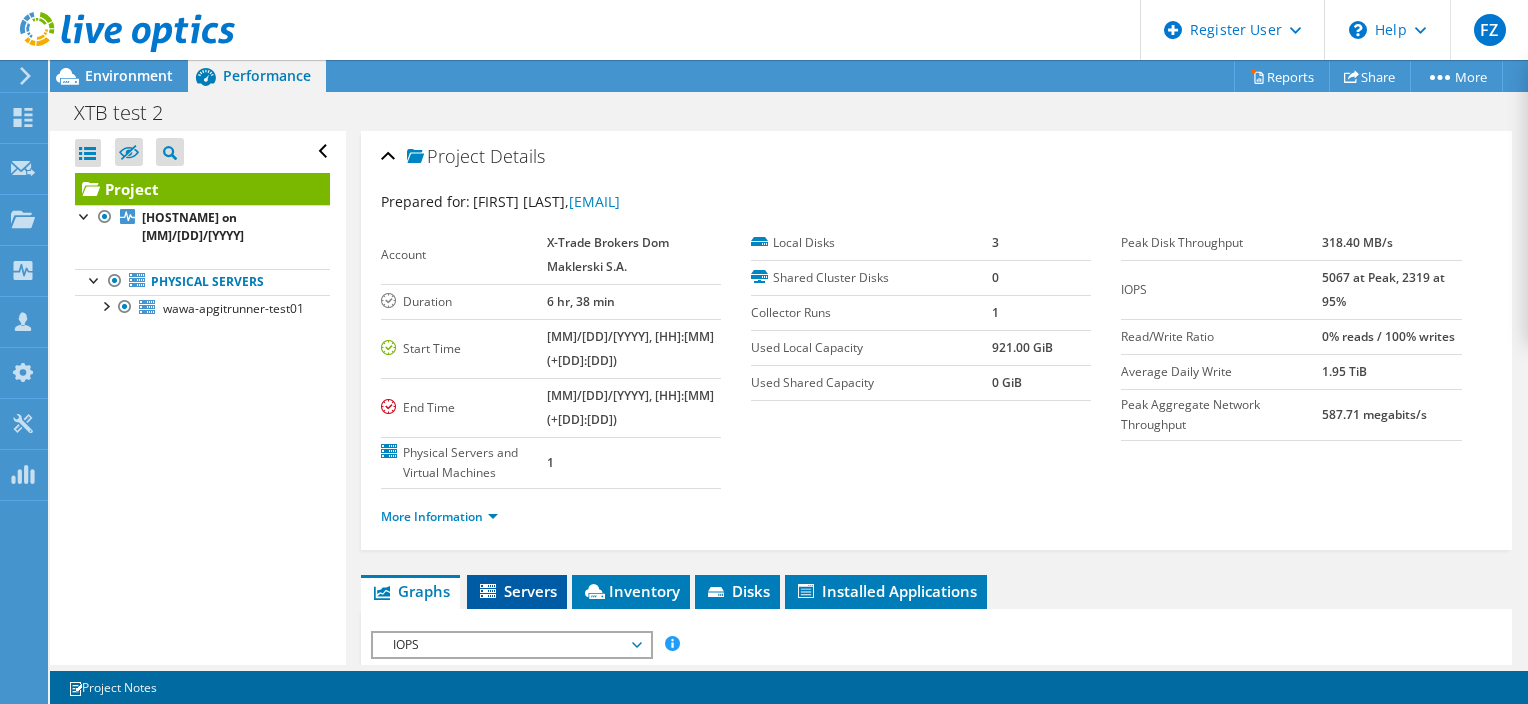 click on "Servers" at bounding box center (517, 591) 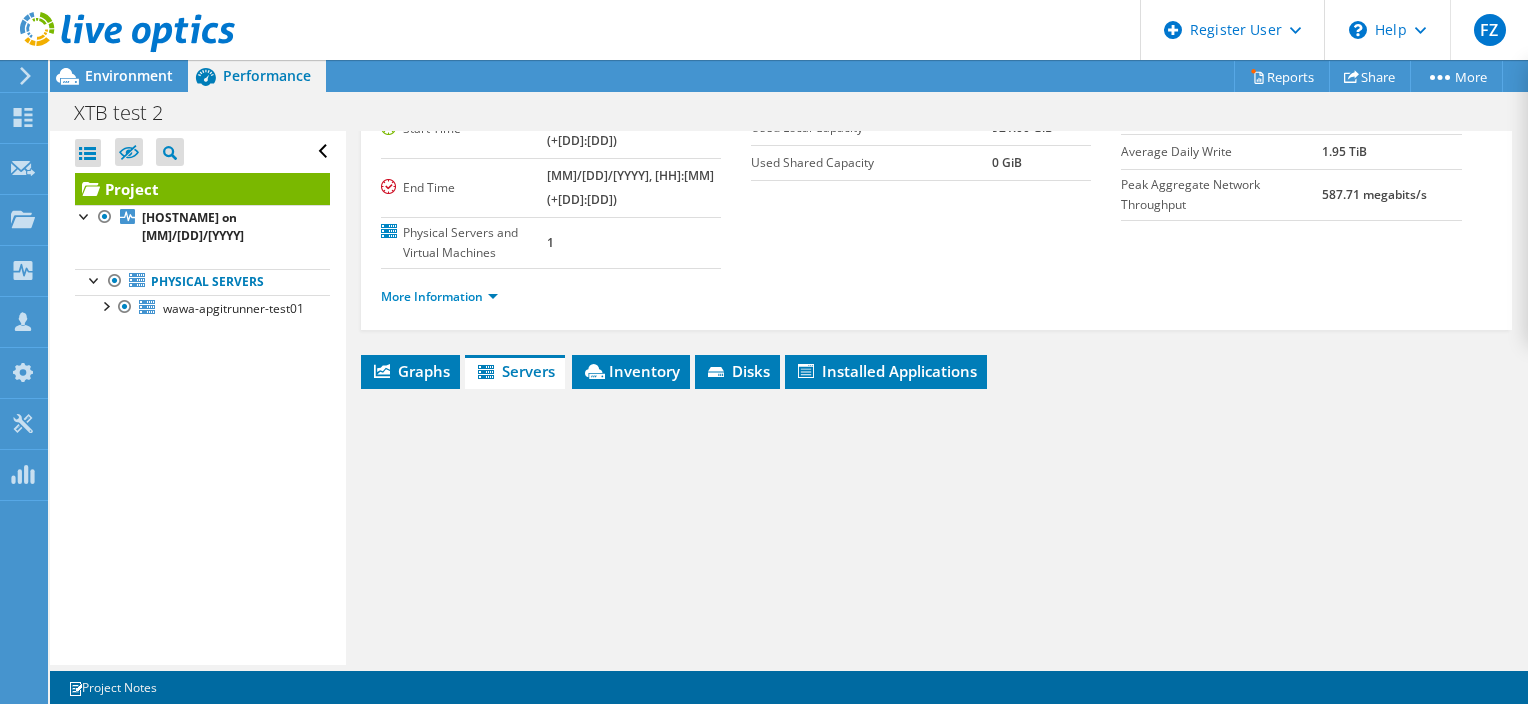 scroll, scrollTop: 227, scrollLeft: 0, axis: vertical 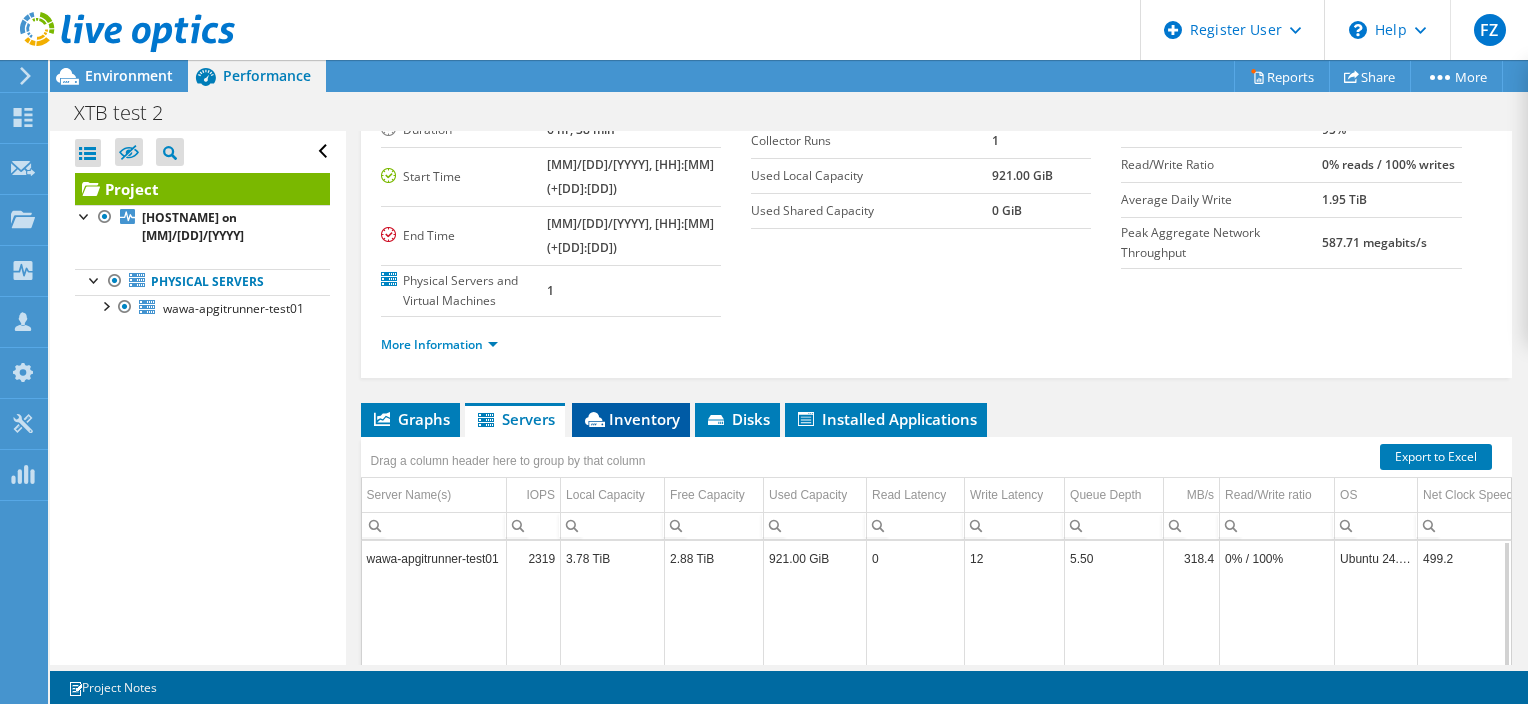 drag, startPoint x: 635, startPoint y: 388, endPoint x: 621, endPoint y: 371, distance: 22.022715 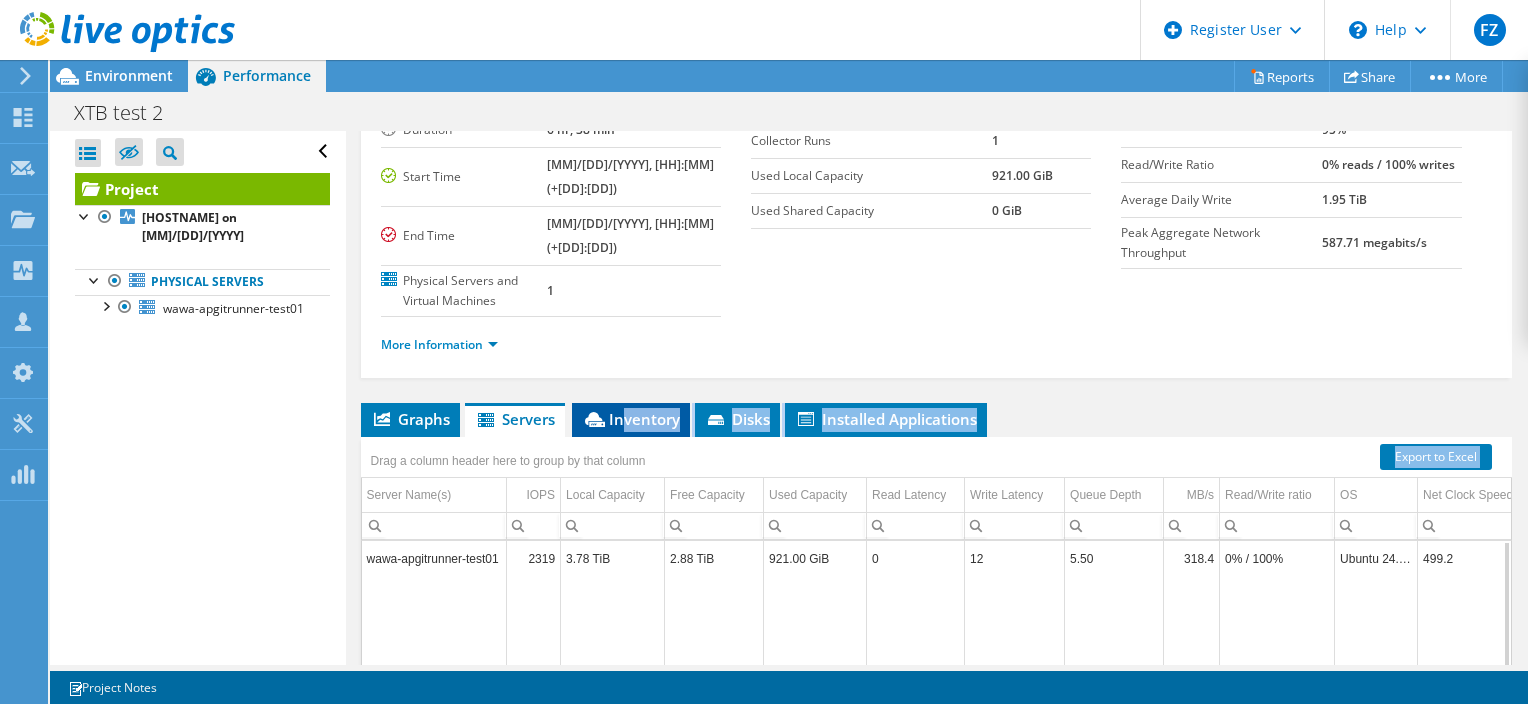 click on "Inventory" at bounding box center [631, 419] 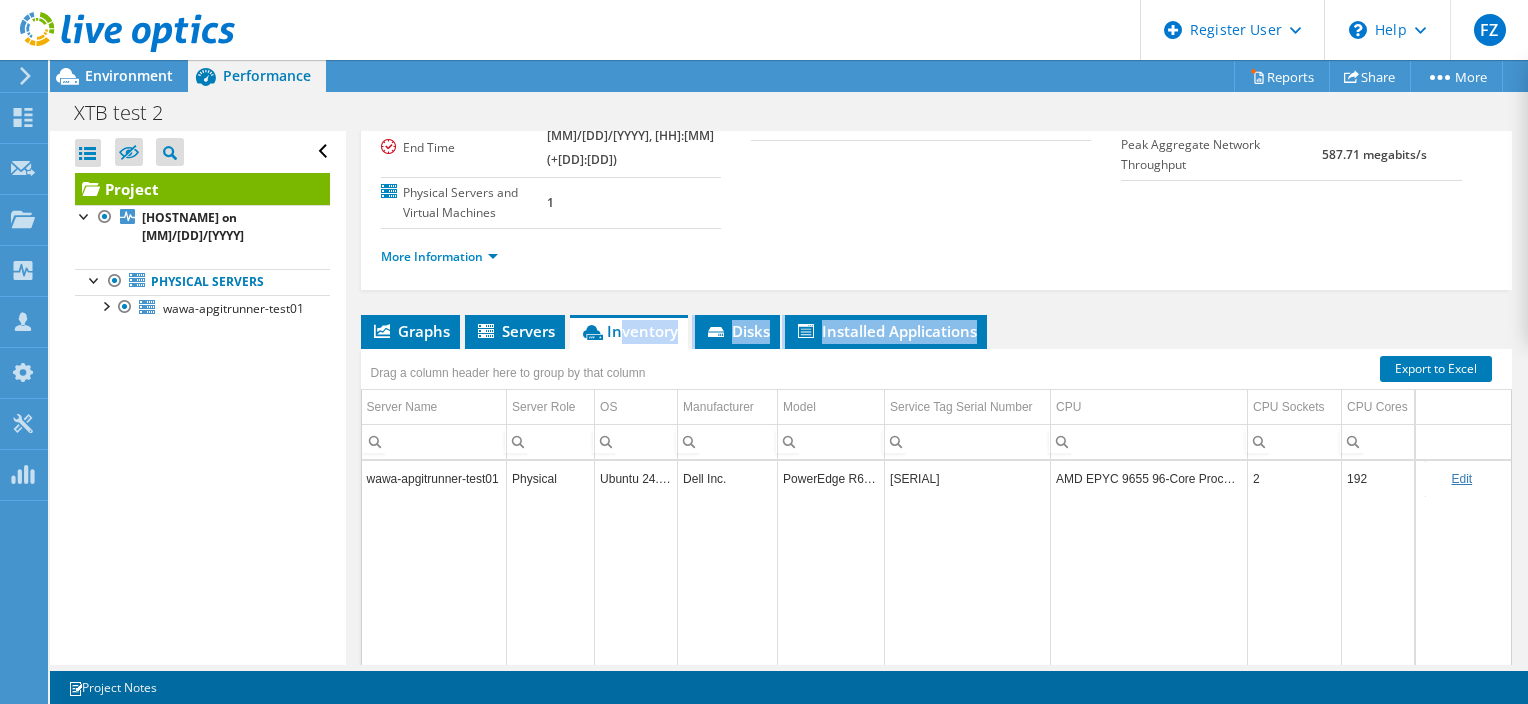 scroll, scrollTop: 276, scrollLeft: 0, axis: vertical 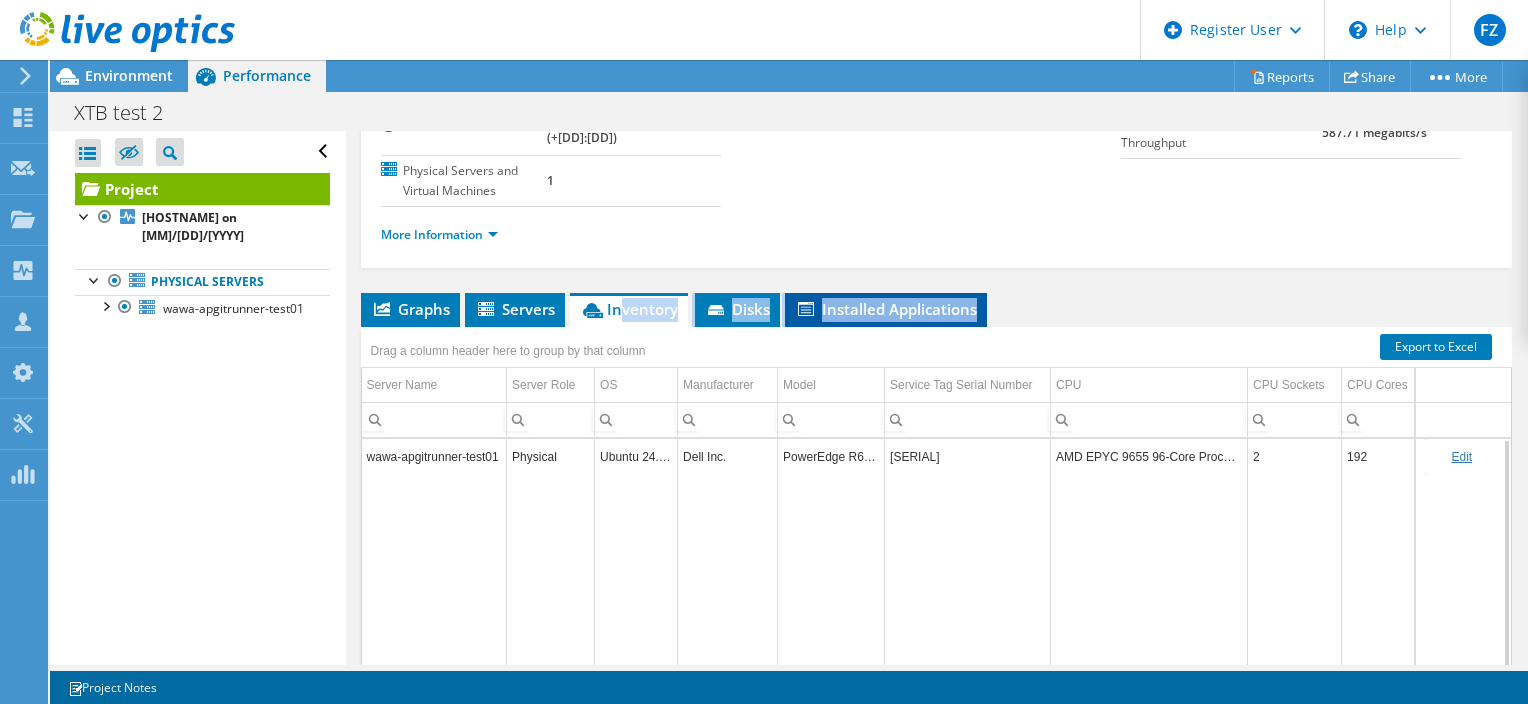 click on "Installed Applications" at bounding box center (886, 309) 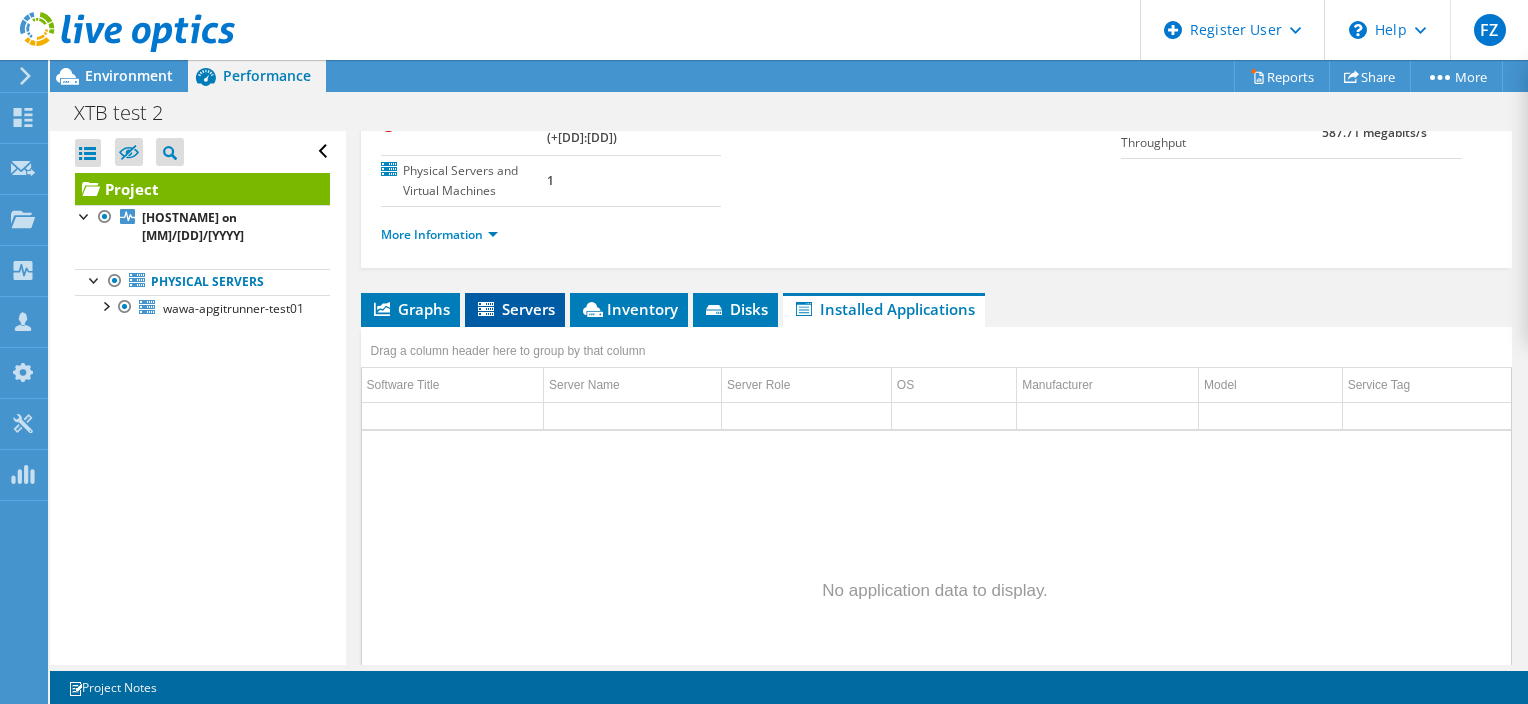 click 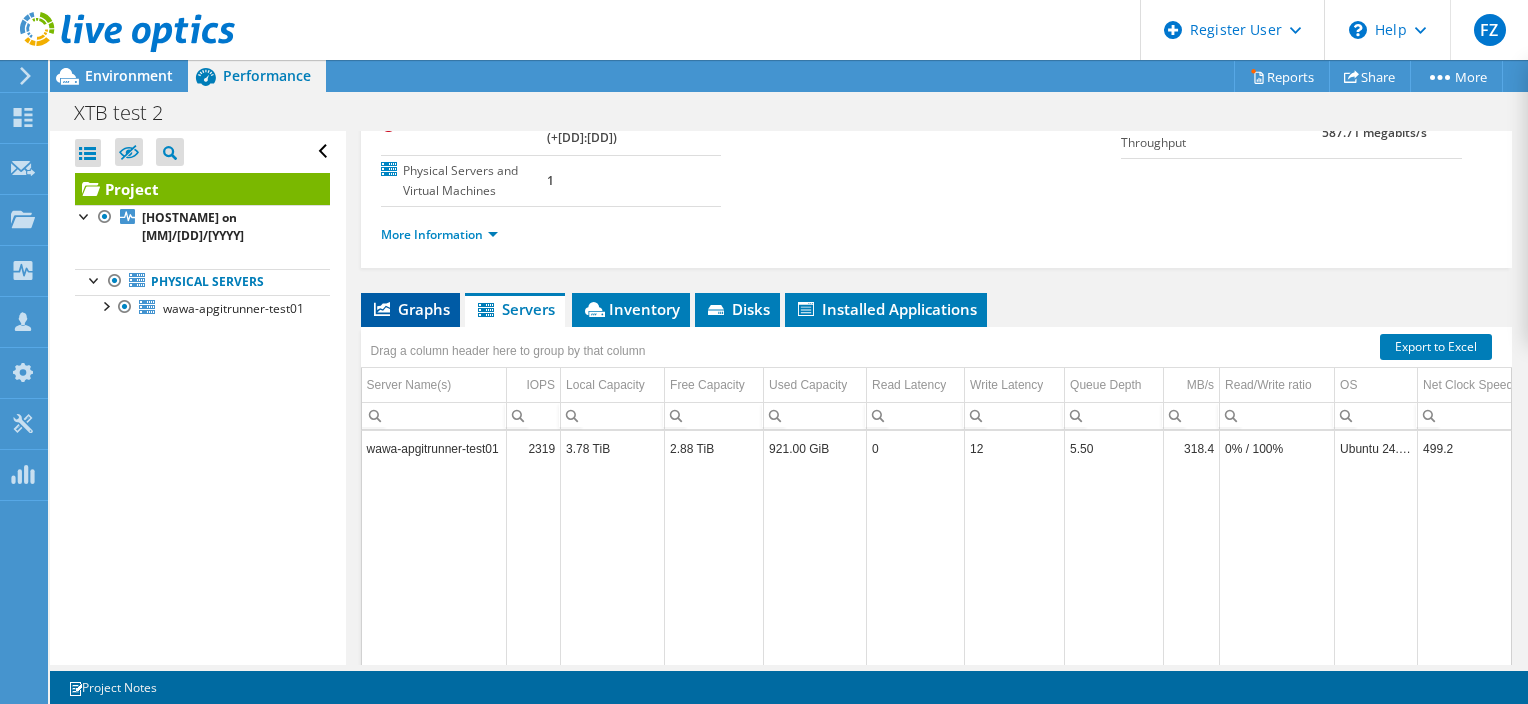 click on "Graphs" at bounding box center [410, 309] 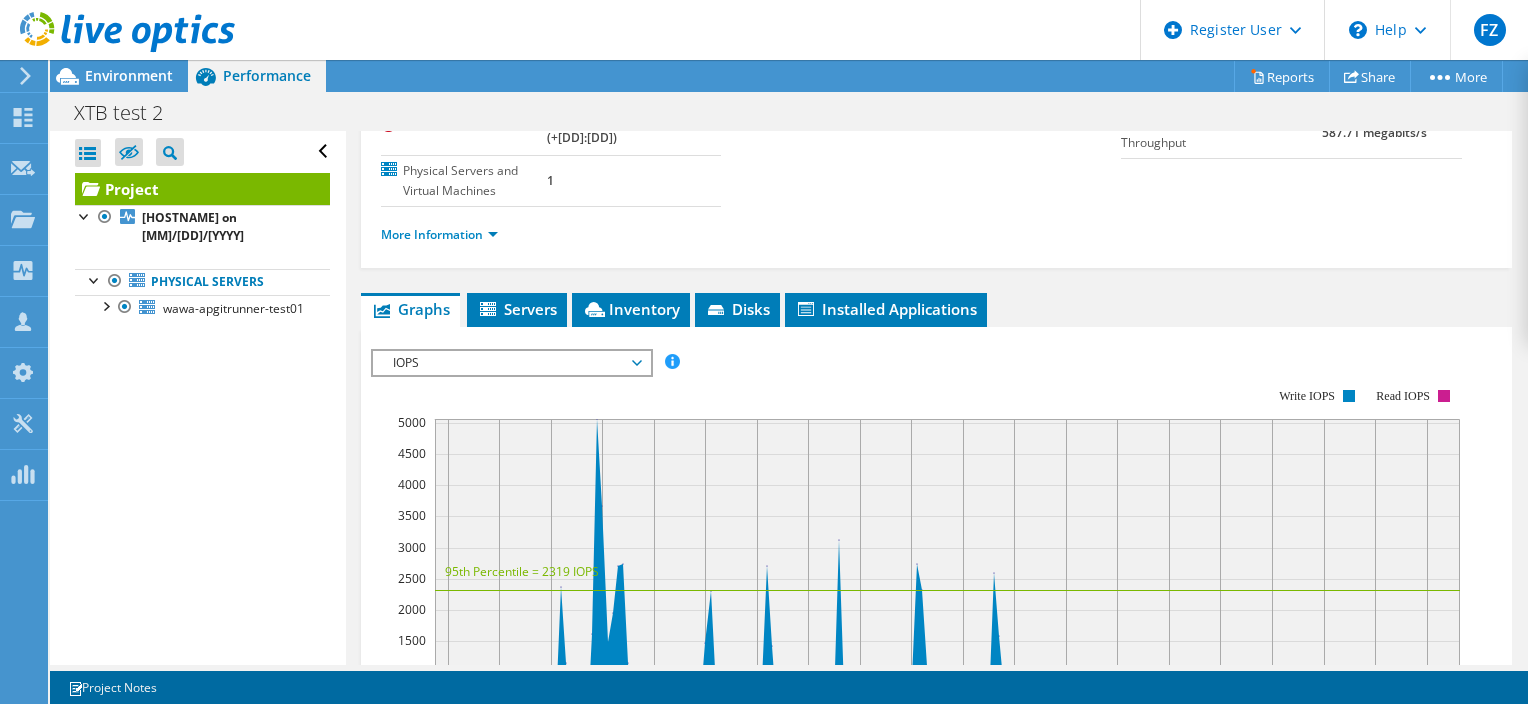 click on "IOPS" at bounding box center [511, 363] 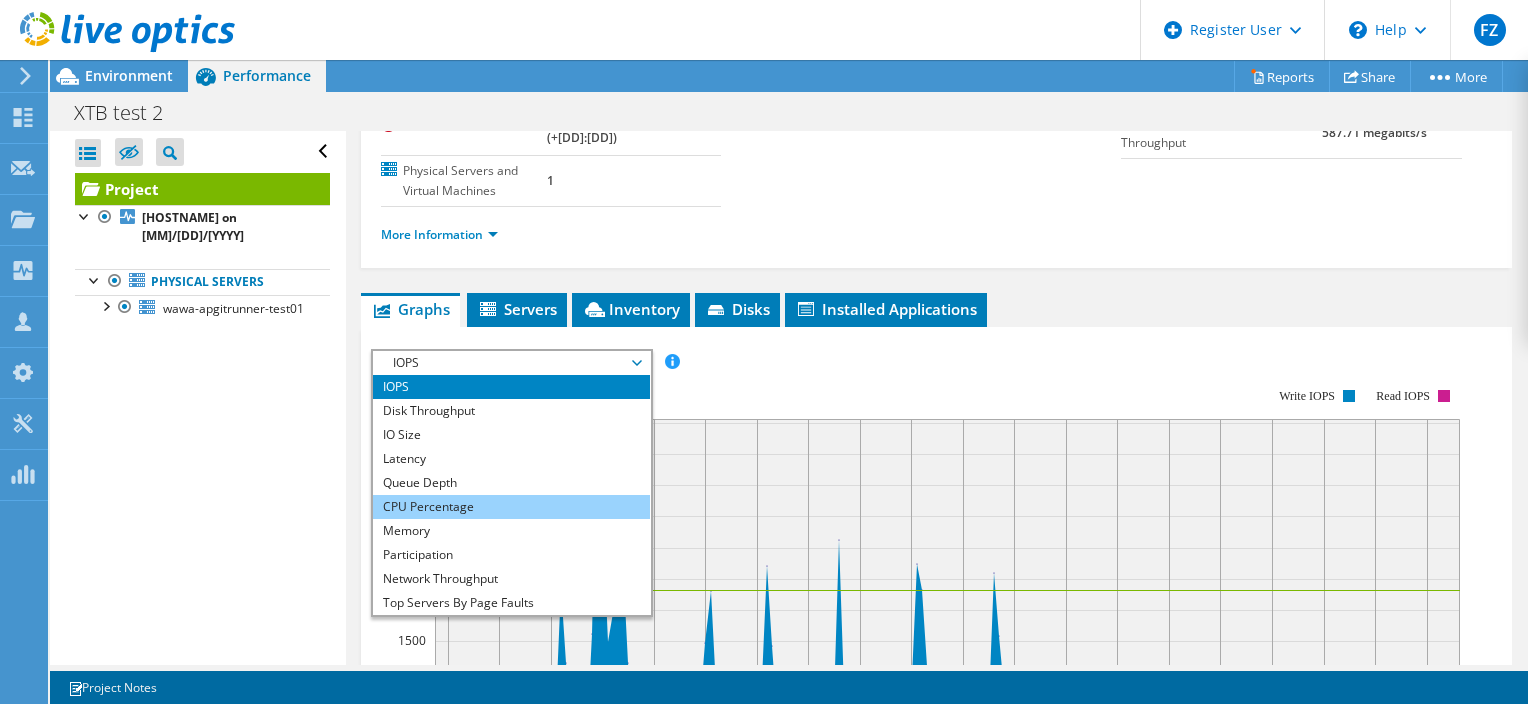click on "CPU Percentage" at bounding box center [511, 507] 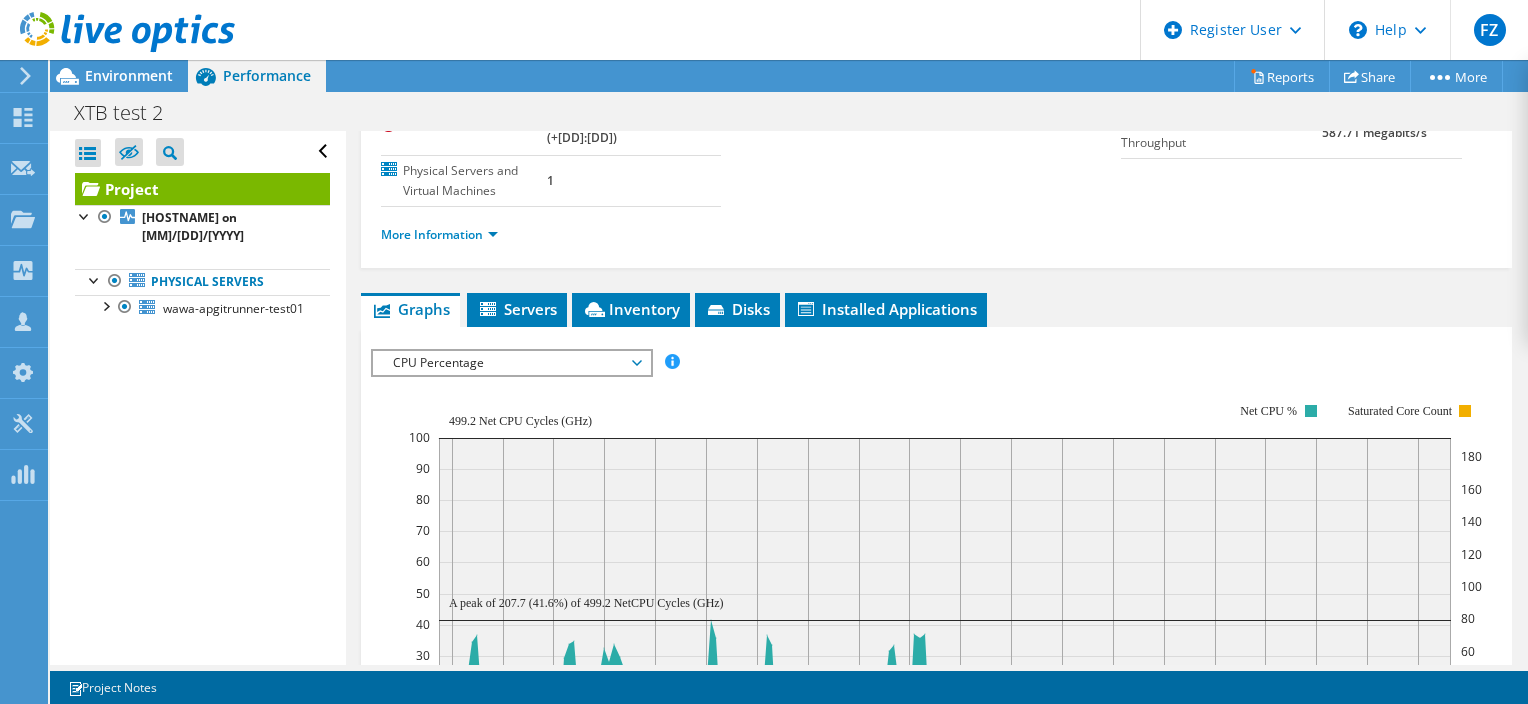 scroll, scrollTop: 374, scrollLeft: 0, axis: vertical 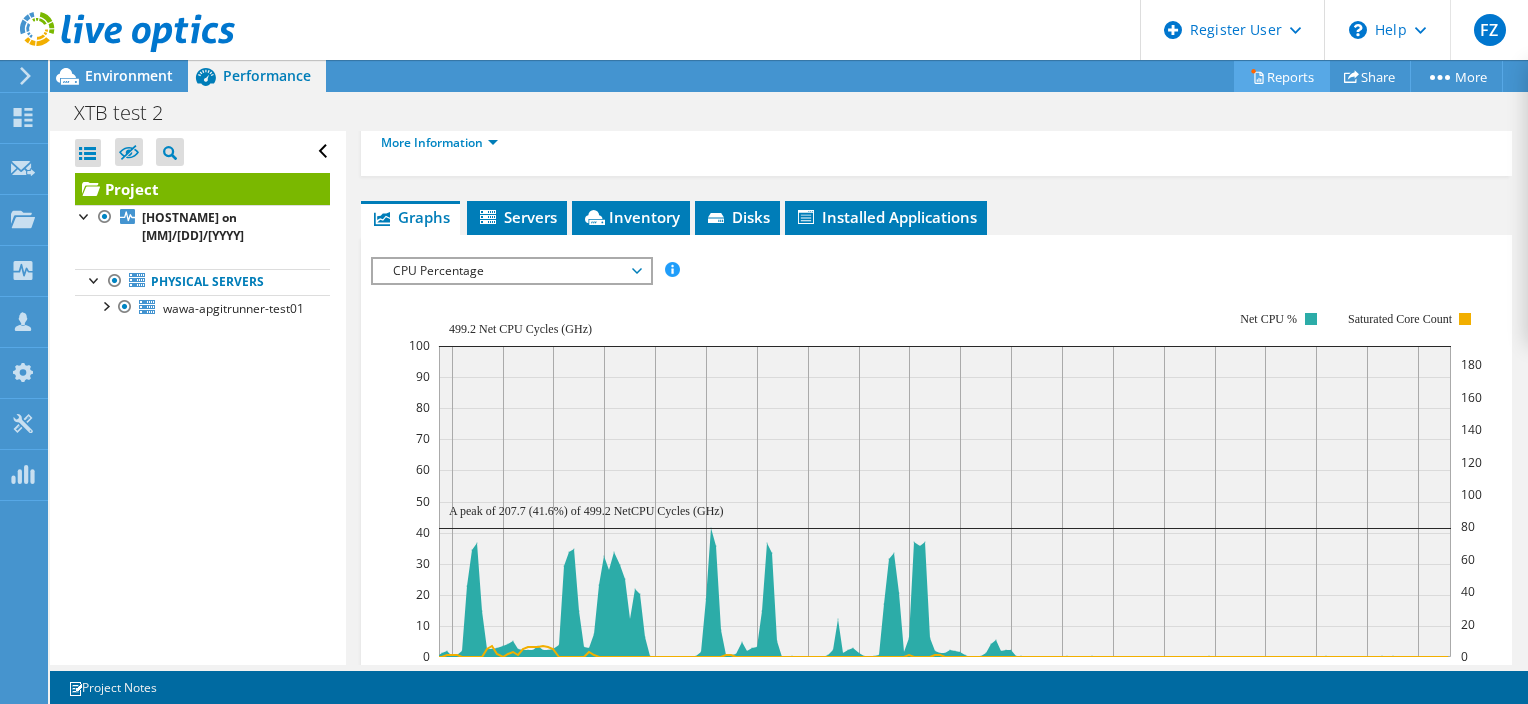 click on "Reports" at bounding box center [1282, 76] 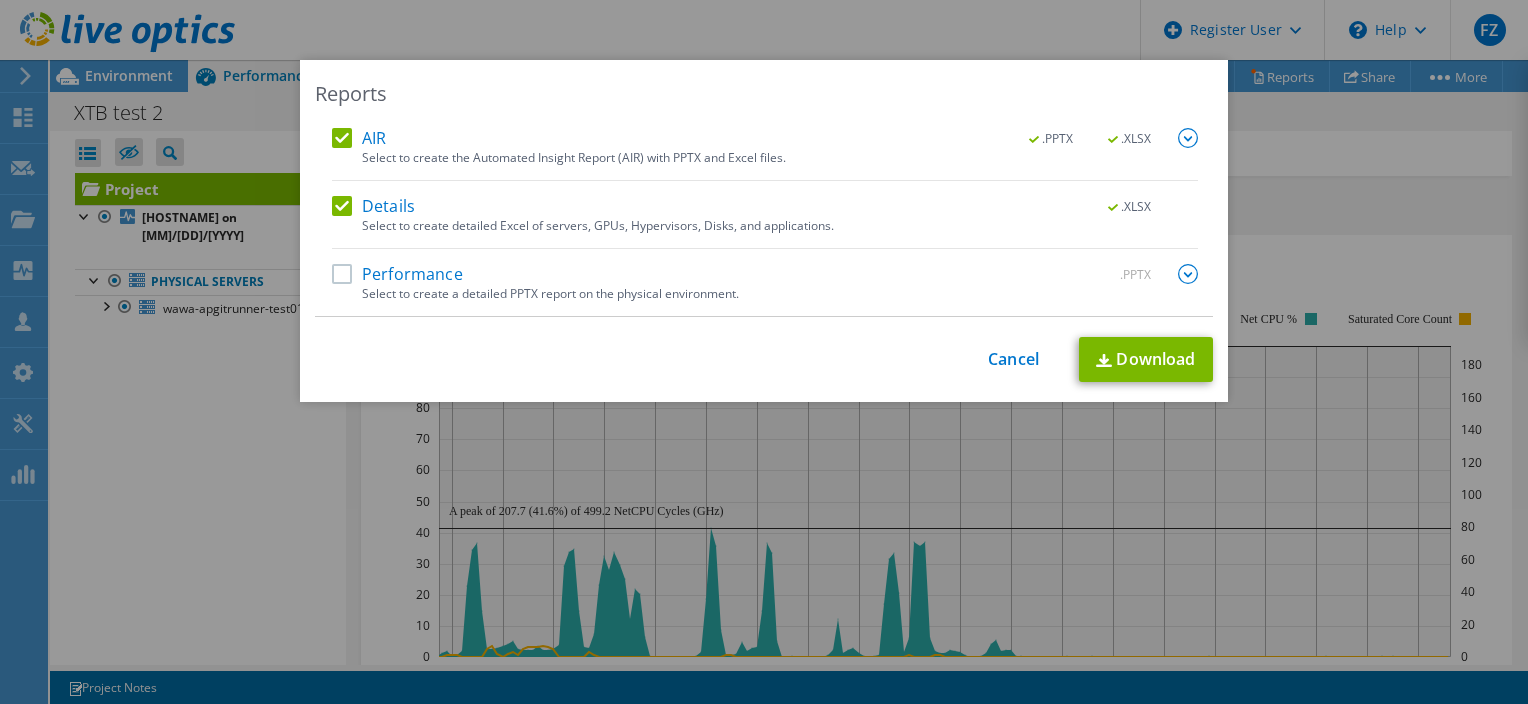 click on "Performance" at bounding box center (397, 274) 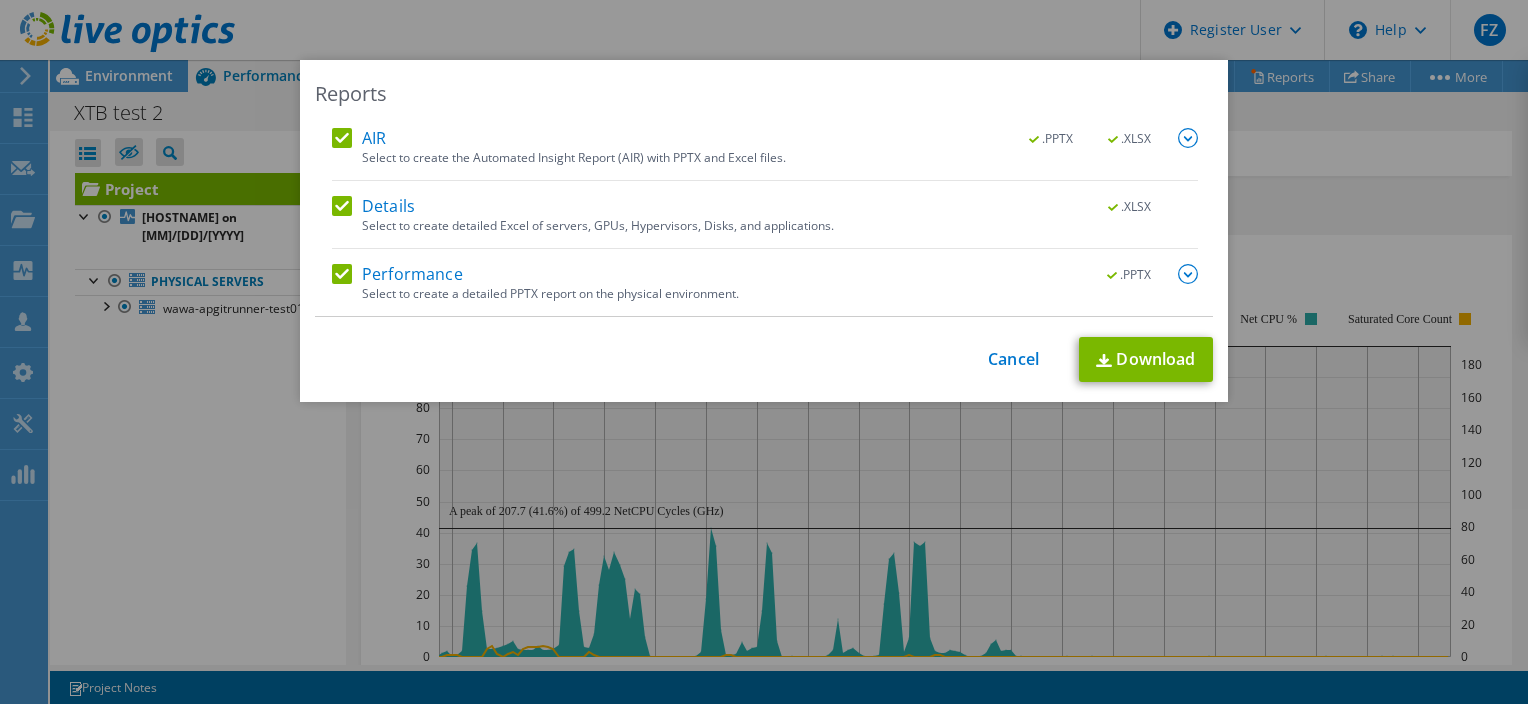 click at bounding box center (1188, 274) 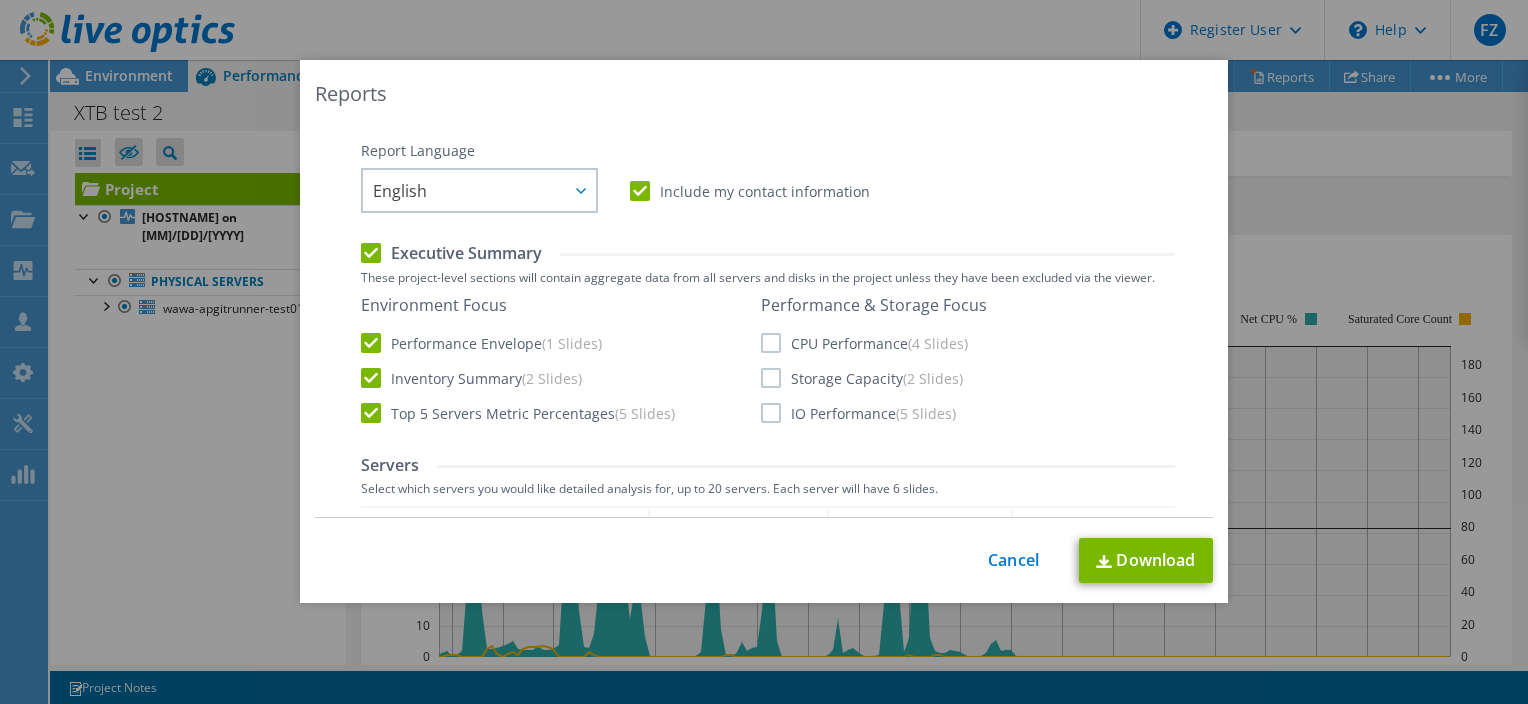 scroll, scrollTop: 255, scrollLeft: 0, axis: vertical 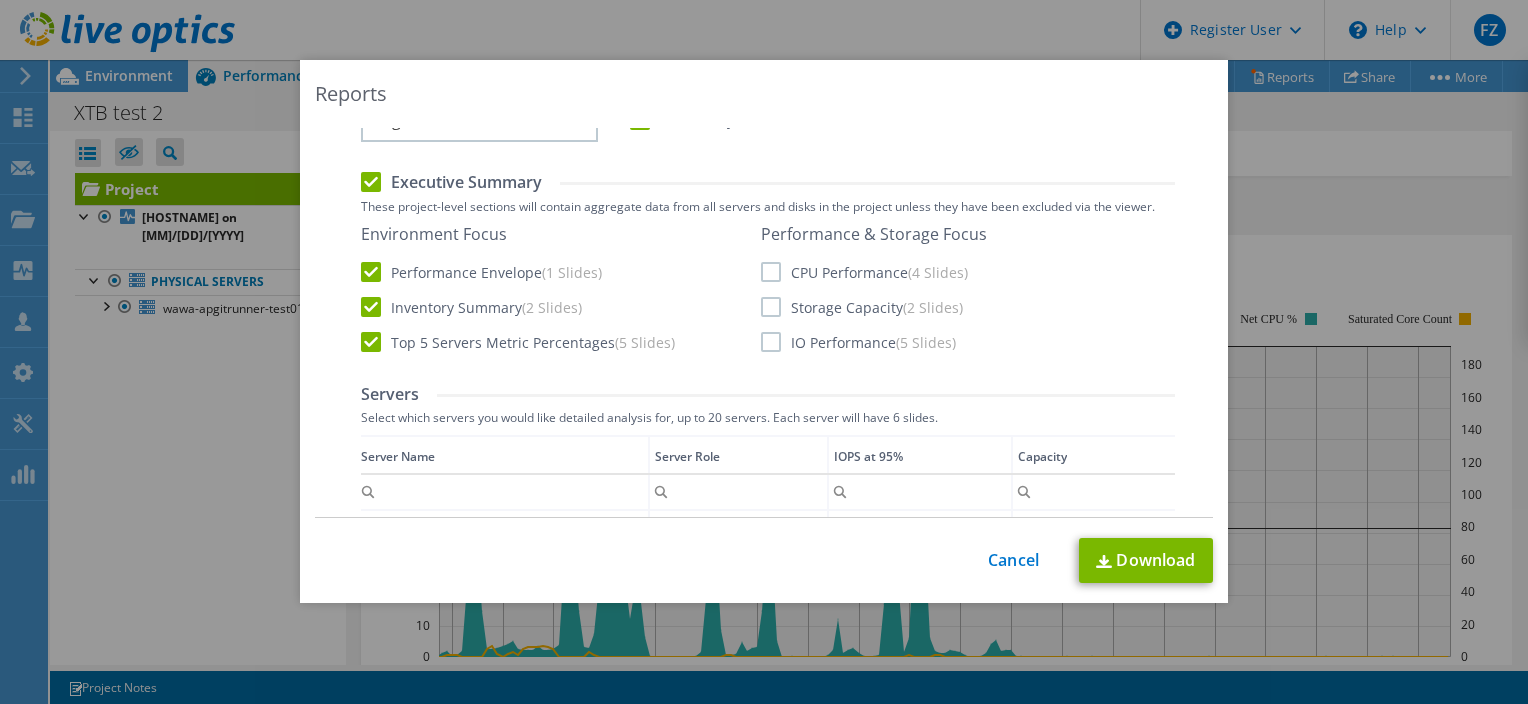 click on "CPU Performance  (4 Slides)" at bounding box center (864, 272) 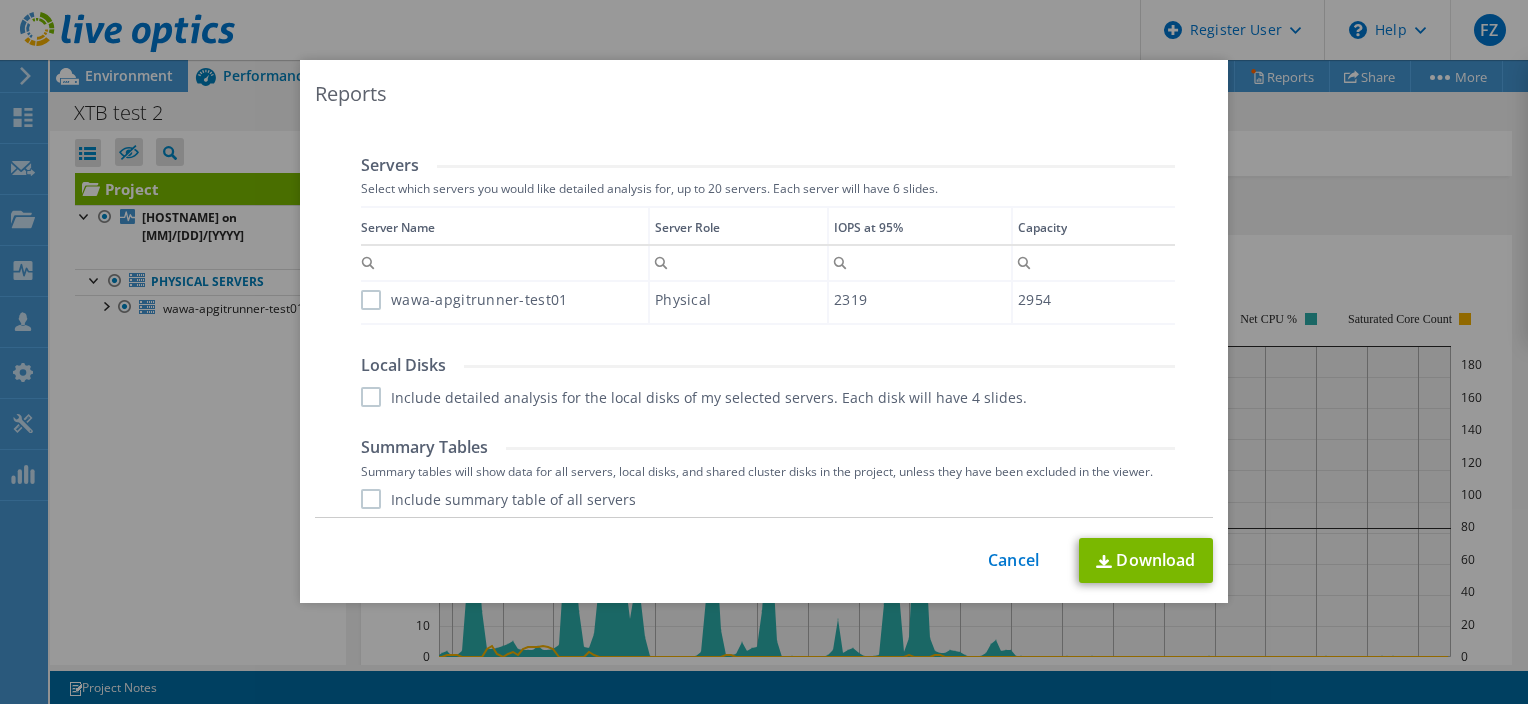 scroll, scrollTop: 486, scrollLeft: 0, axis: vertical 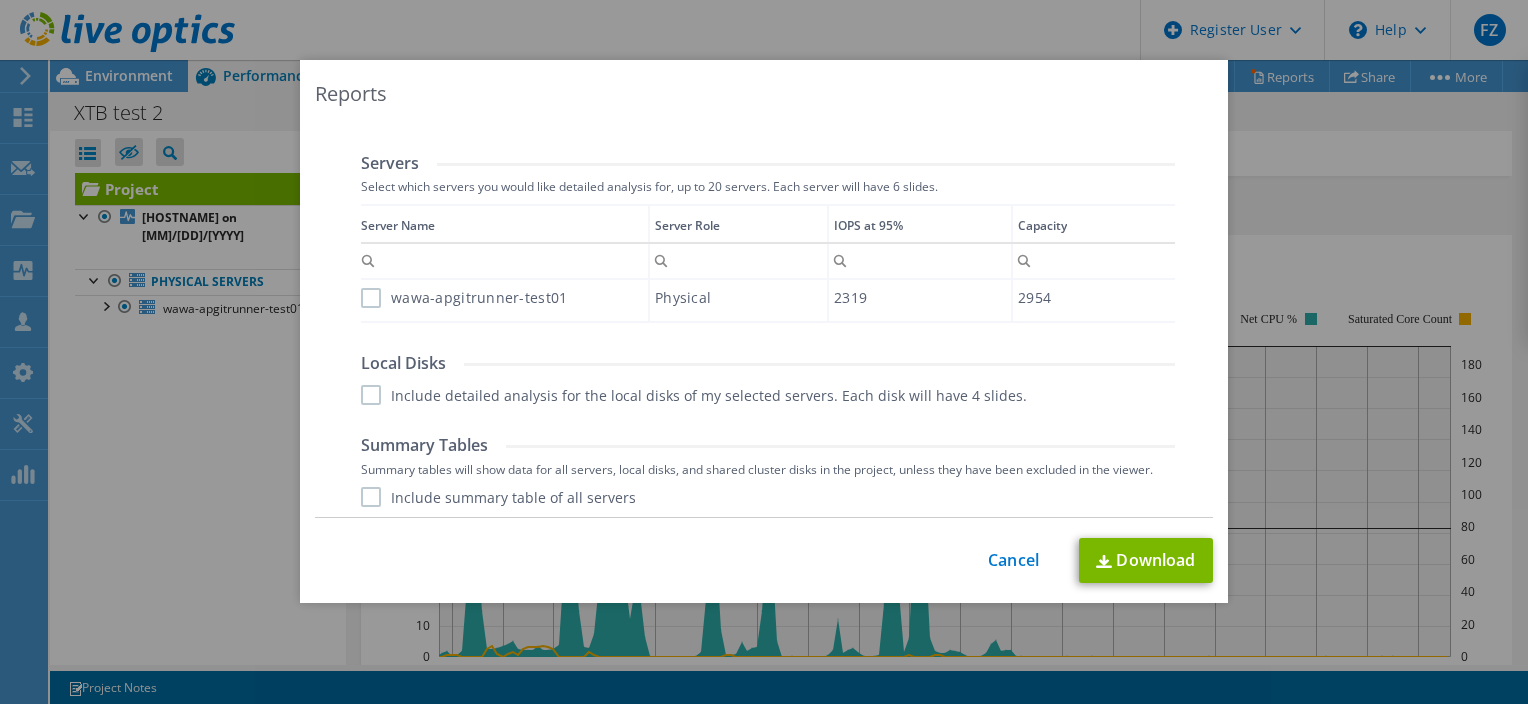 click on "wawa-apgitrunner-test01" at bounding box center [464, 298] 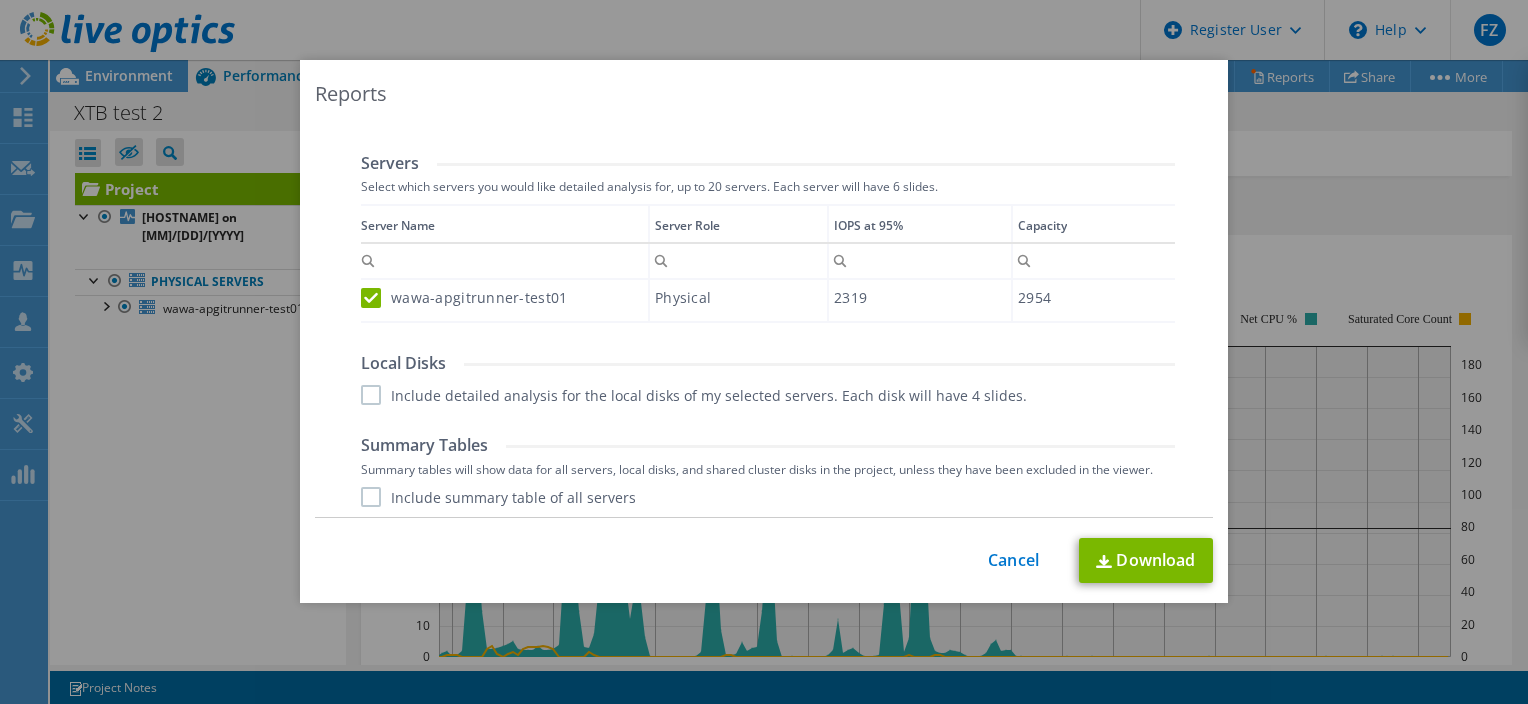 scroll, scrollTop: 560, scrollLeft: 0, axis: vertical 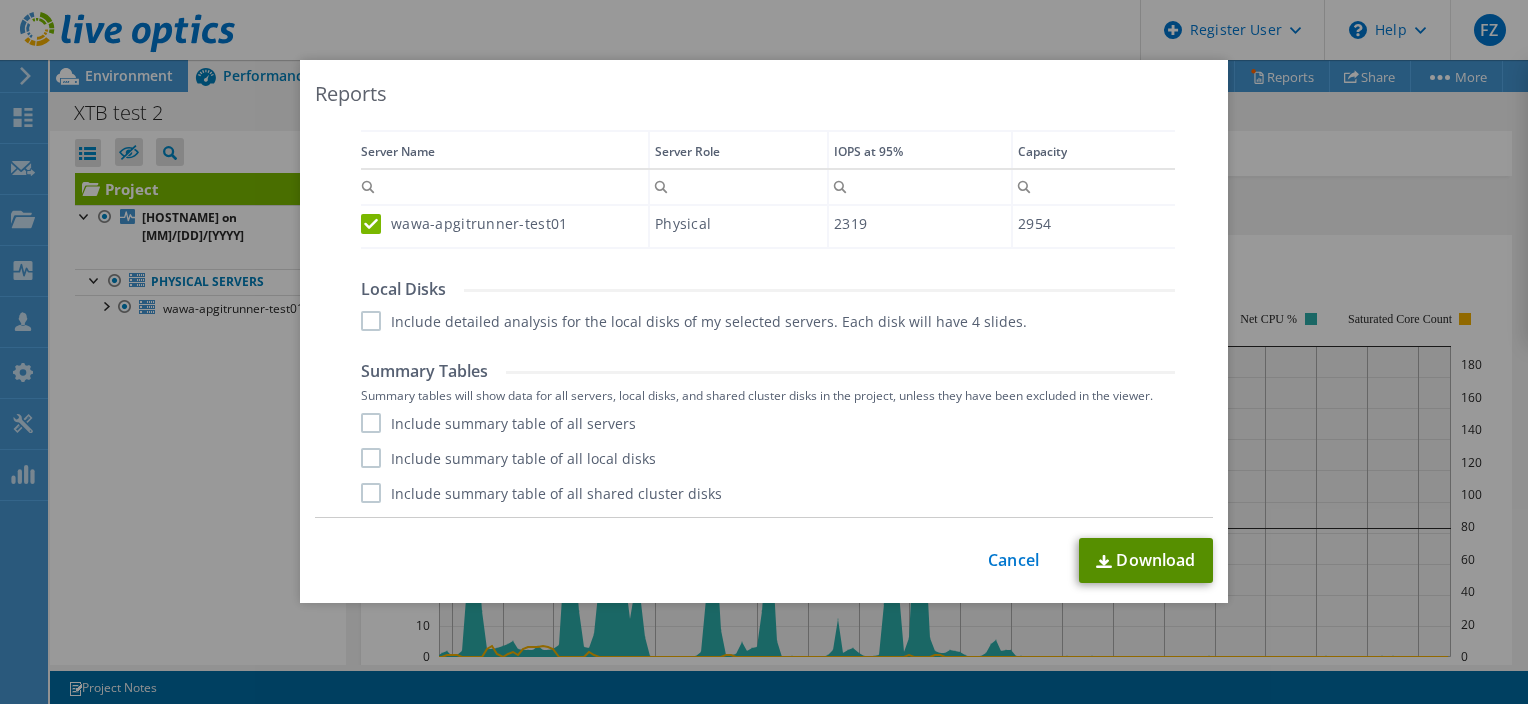 click on "Download" at bounding box center [1146, 560] 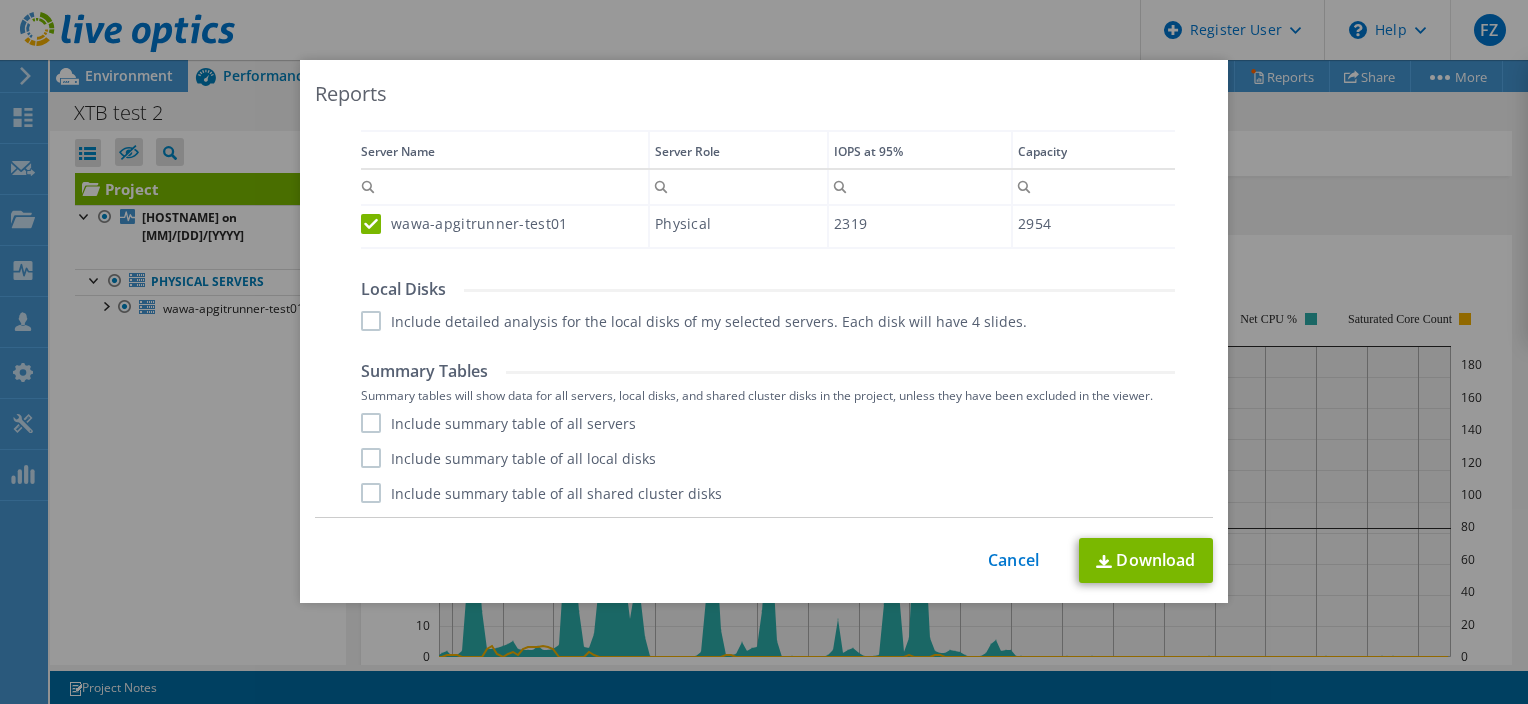 click on "Reports" at bounding box center [764, 94] 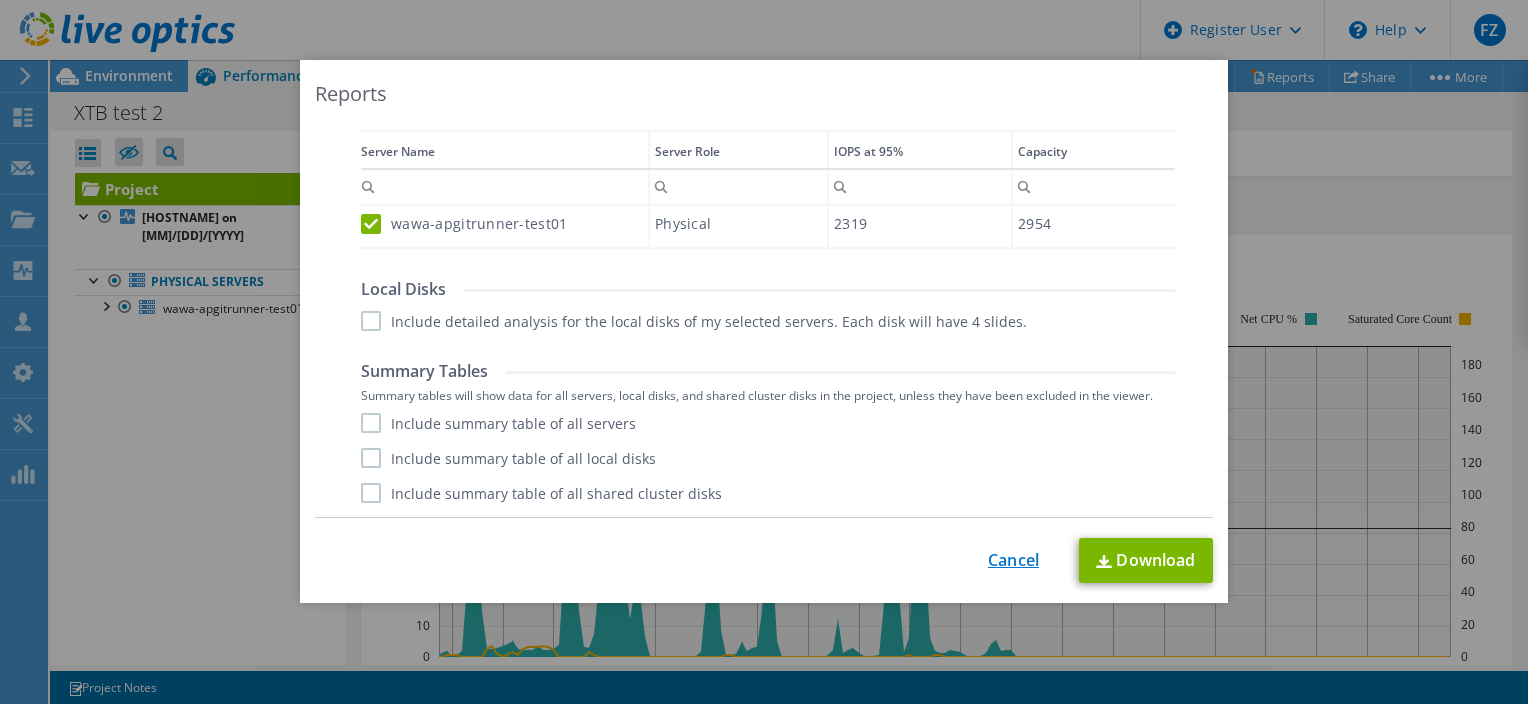 click on "Cancel" at bounding box center [1013, 560] 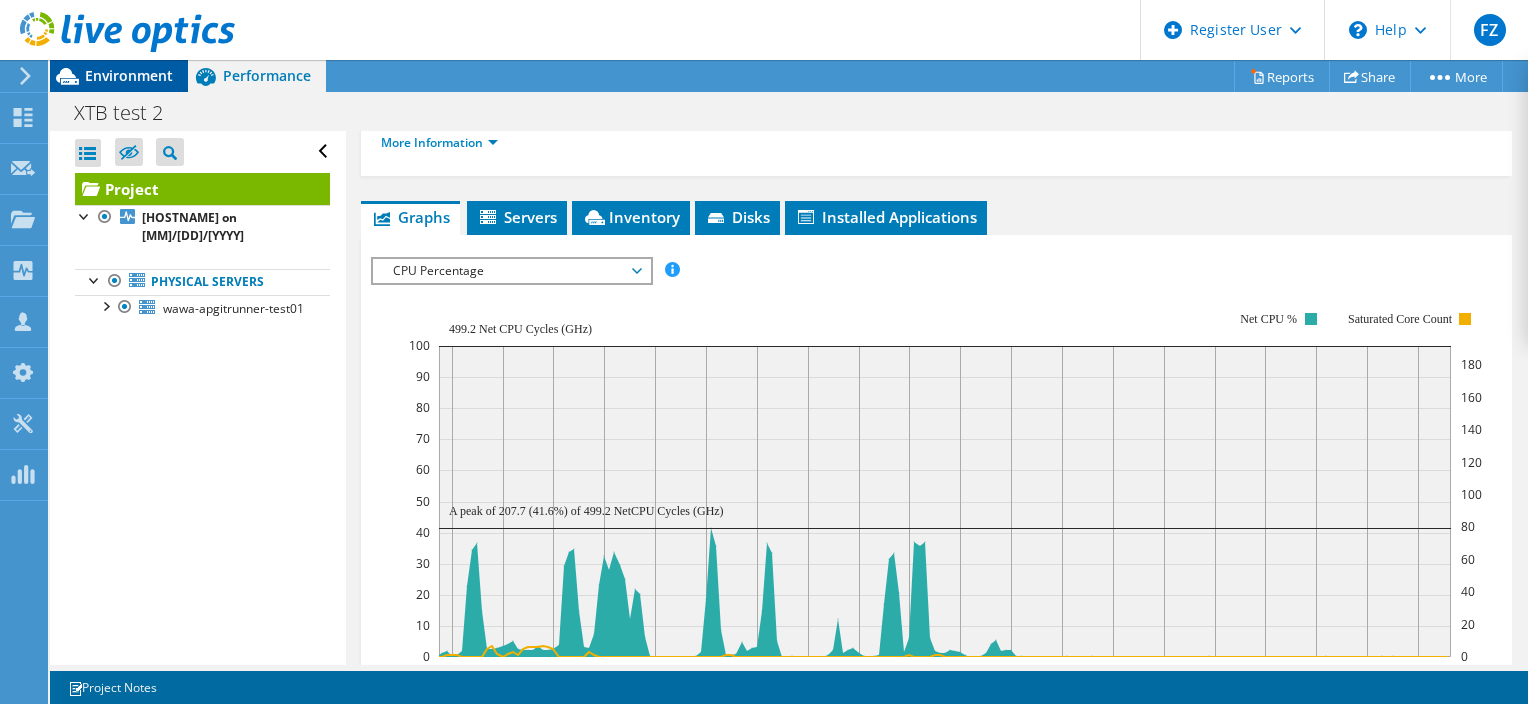 click on "Environment" at bounding box center (129, 75) 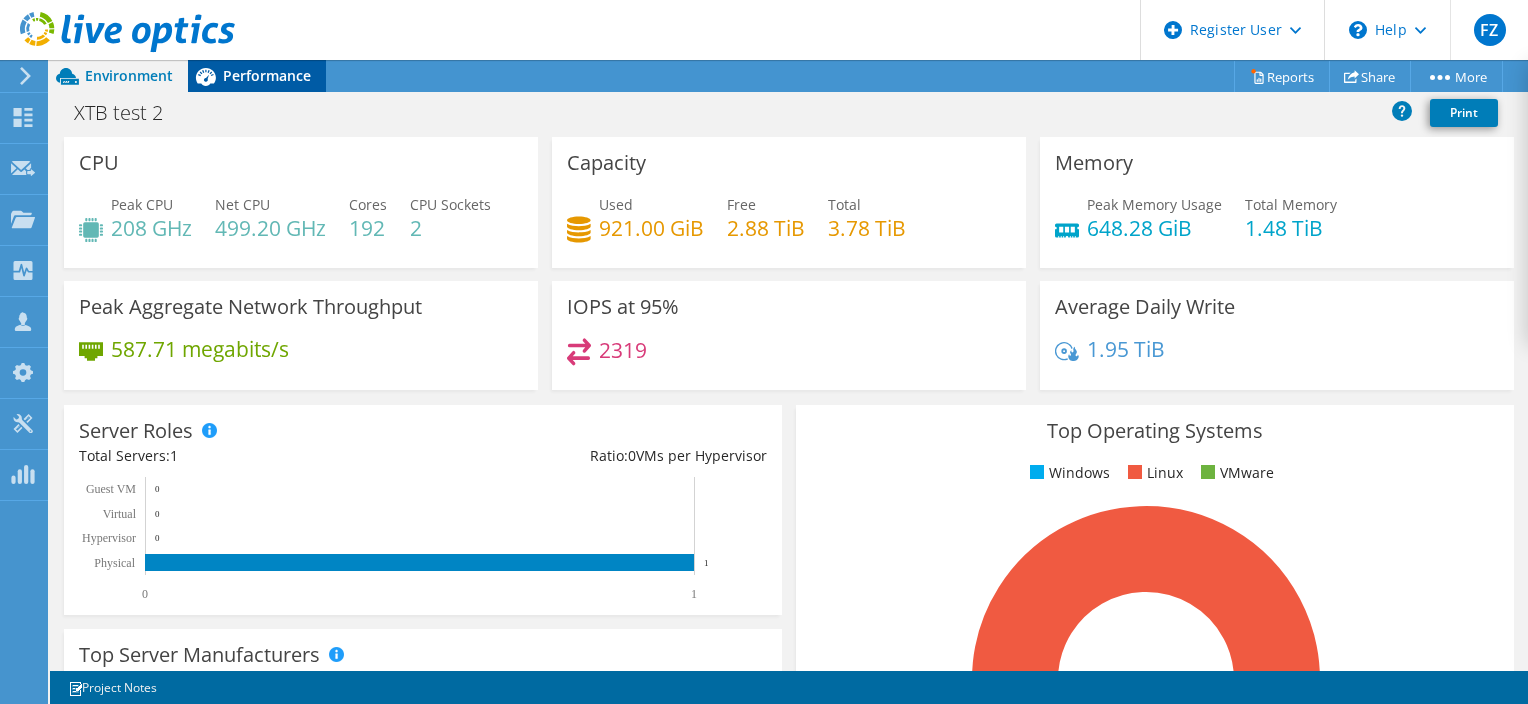 click on "Performance" at bounding box center [267, 75] 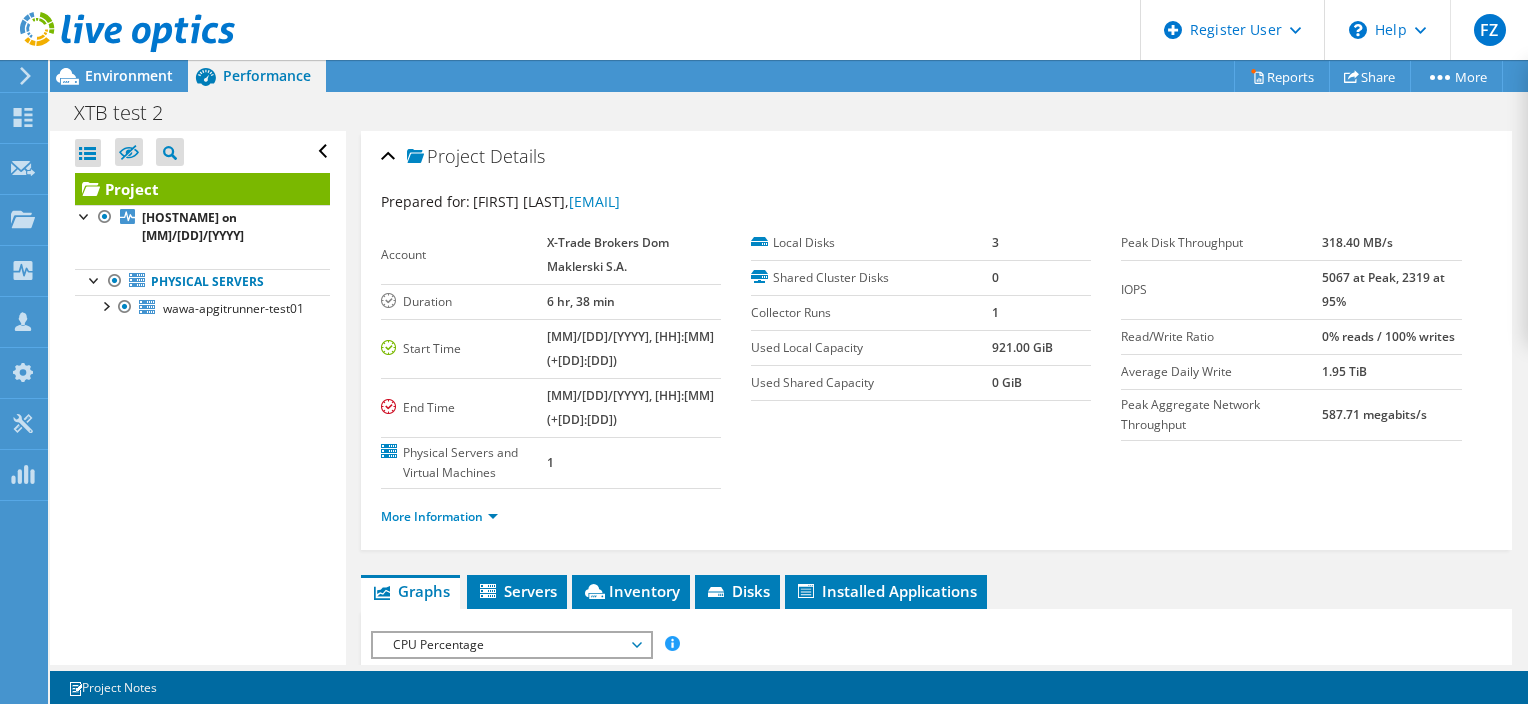 scroll, scrollTop: 0, scrollLeft: 0, axis: both 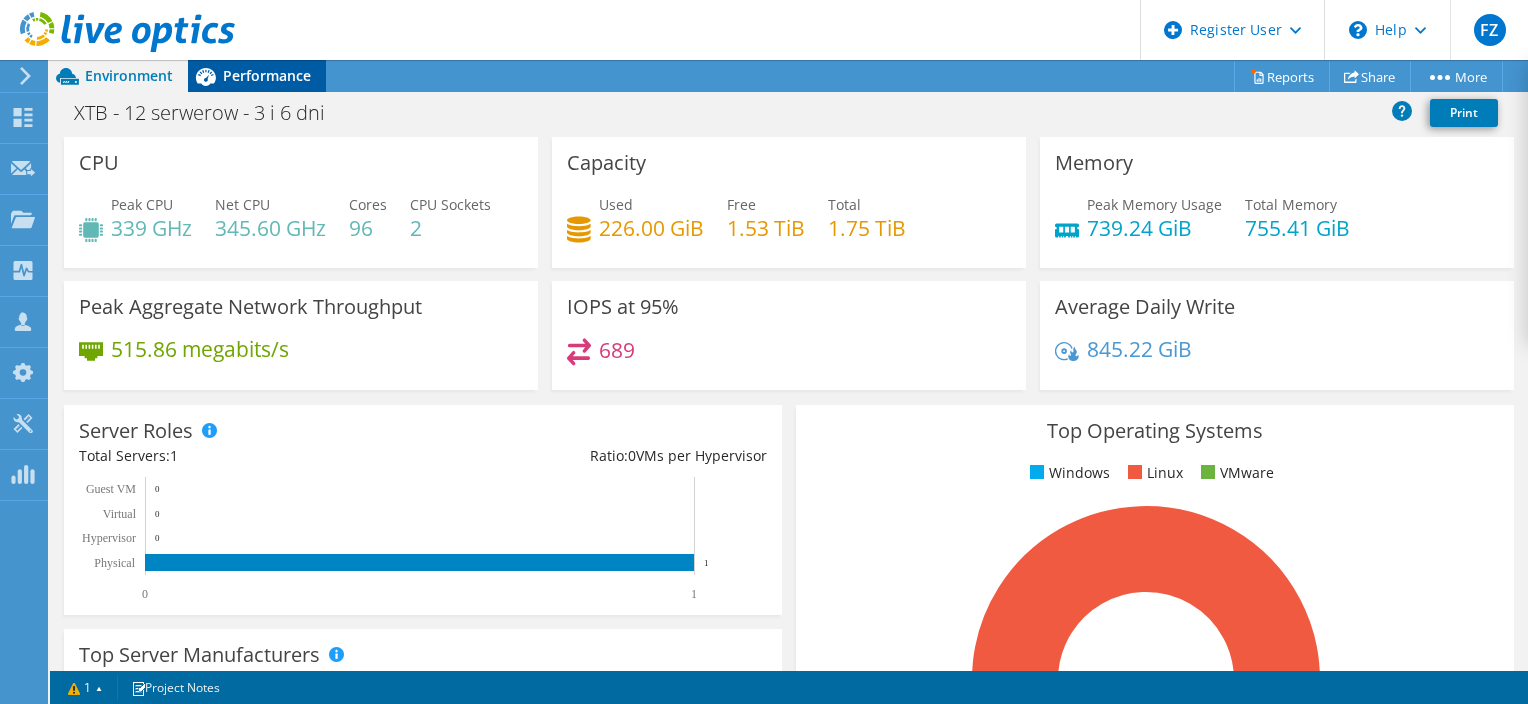 click on "Performance" at bounding box center [267, 75] 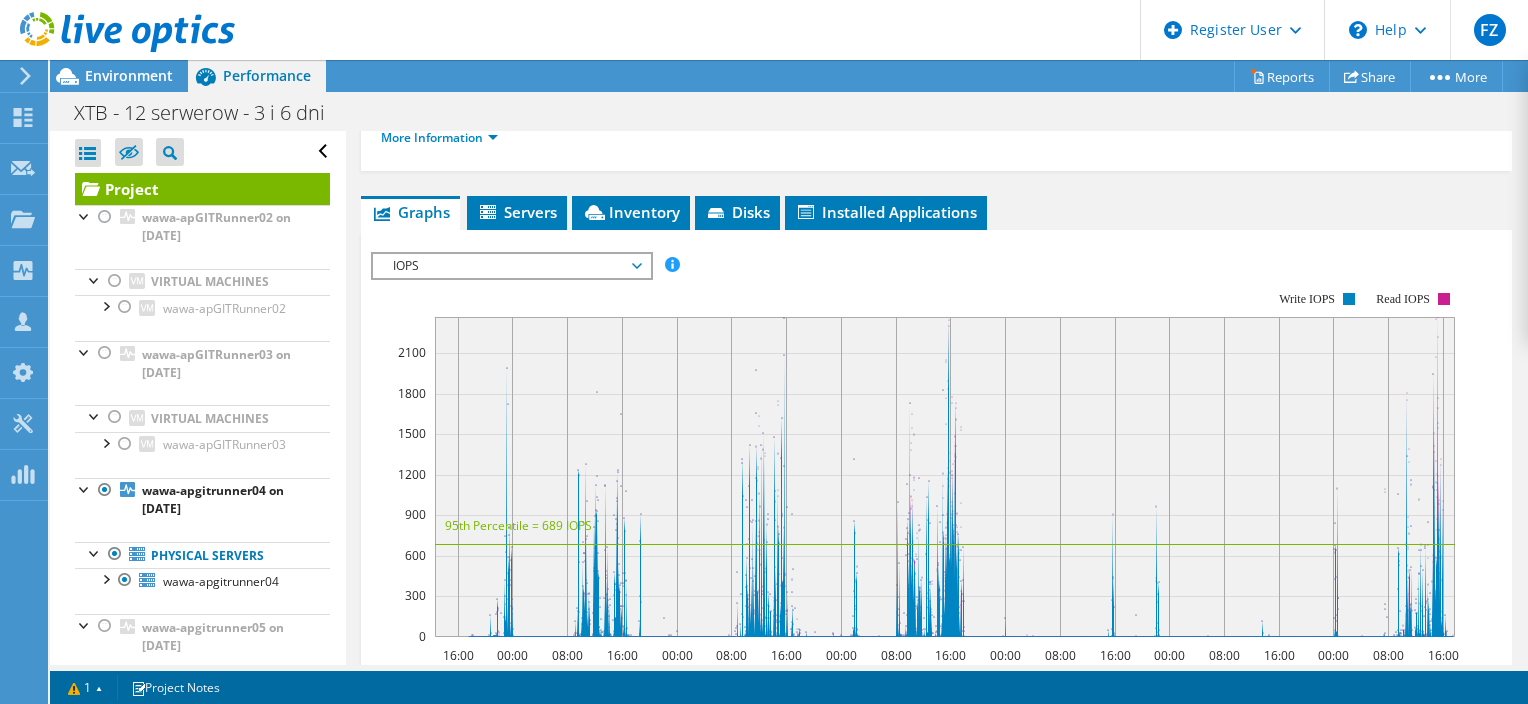 scroll, scrollTop: 330, scrollLeft: 0, axis: vertical 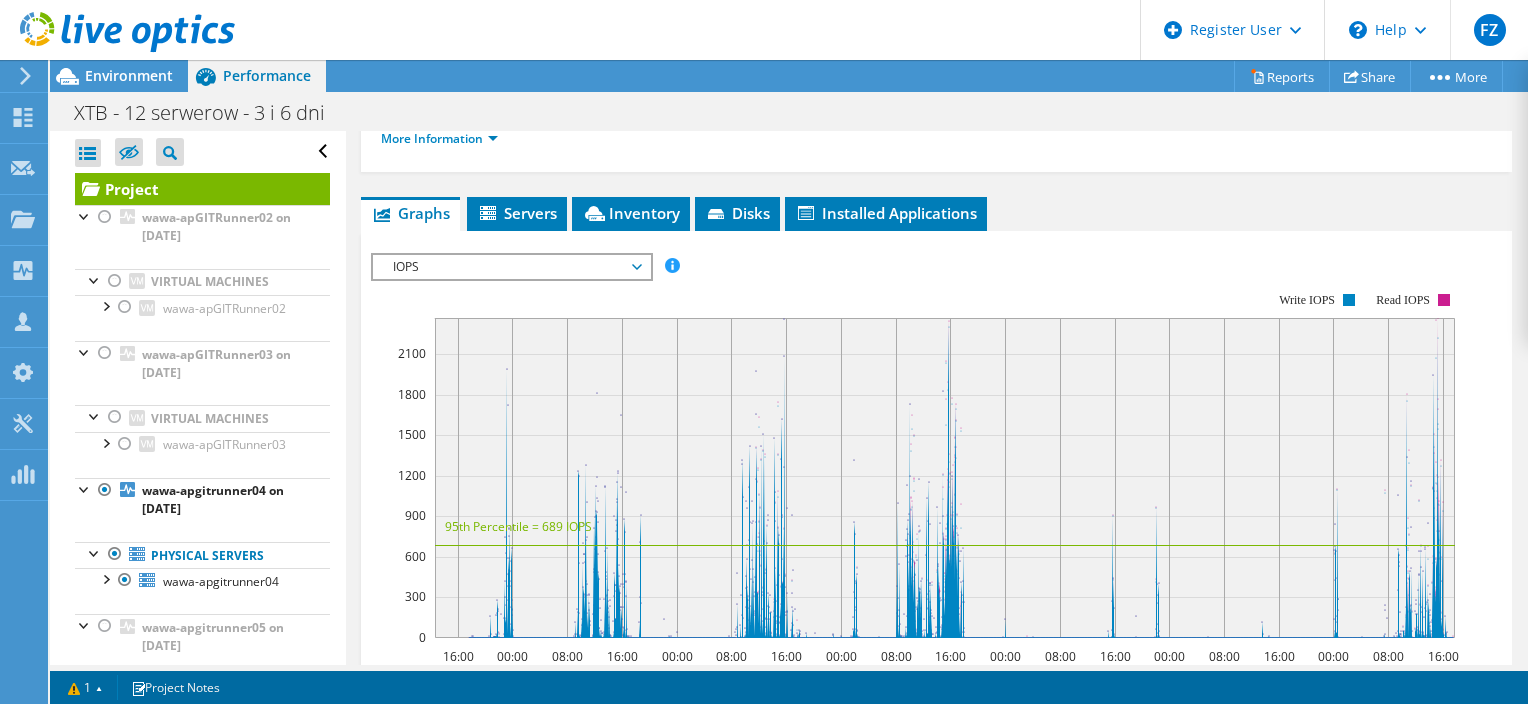 click on "IOPS" at bounding box center (511, 267) 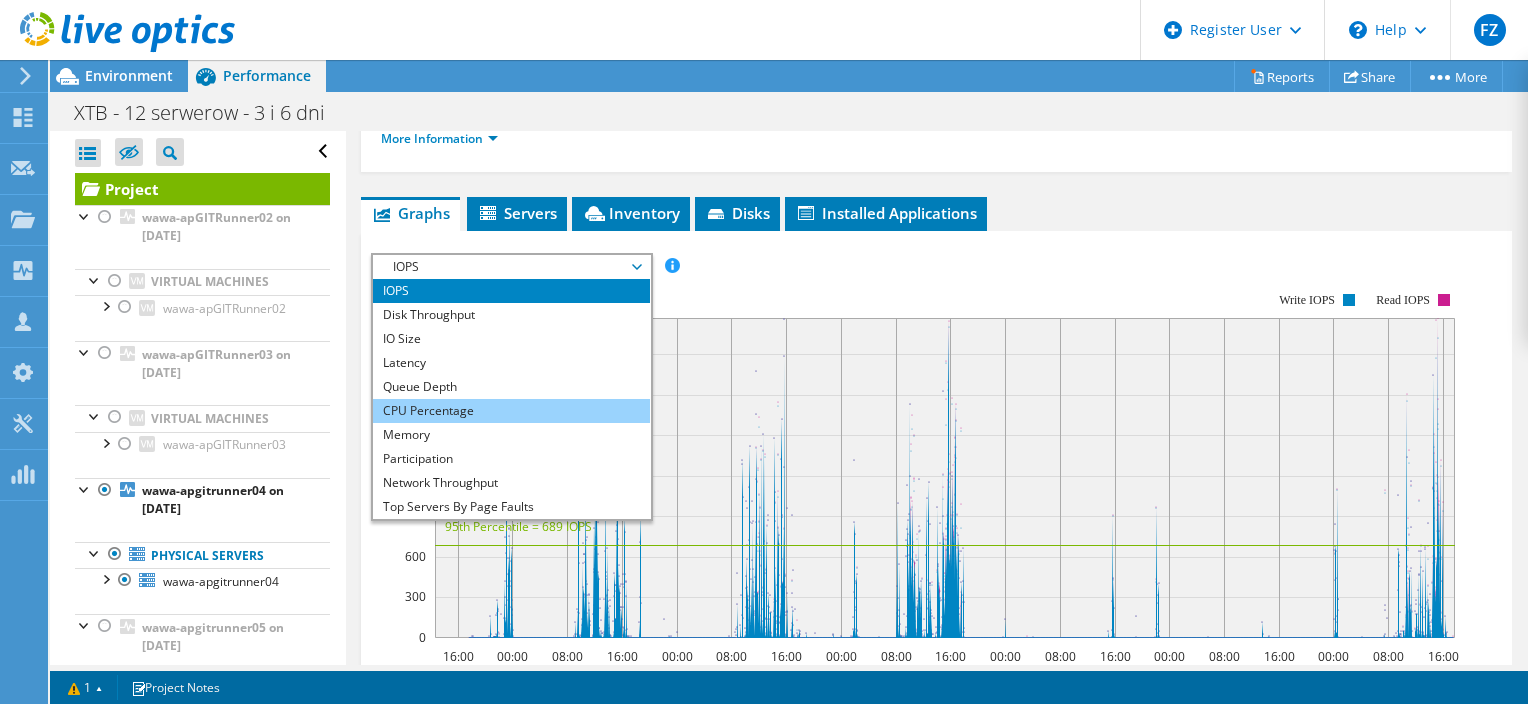 click on "CPU Percentage" at bounding box center [511, 411] 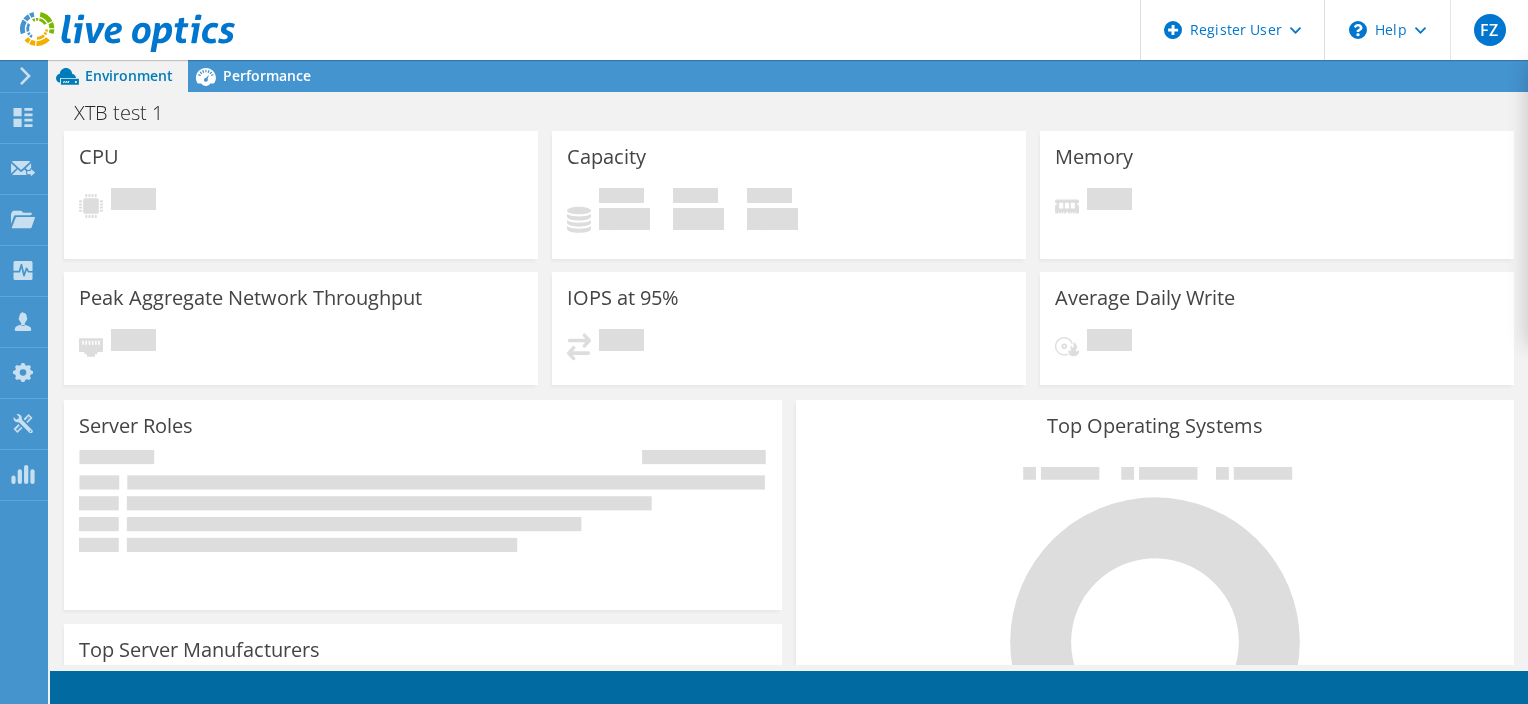 scroll, scrollTop: 0, scrollLeft: 0, axis: both 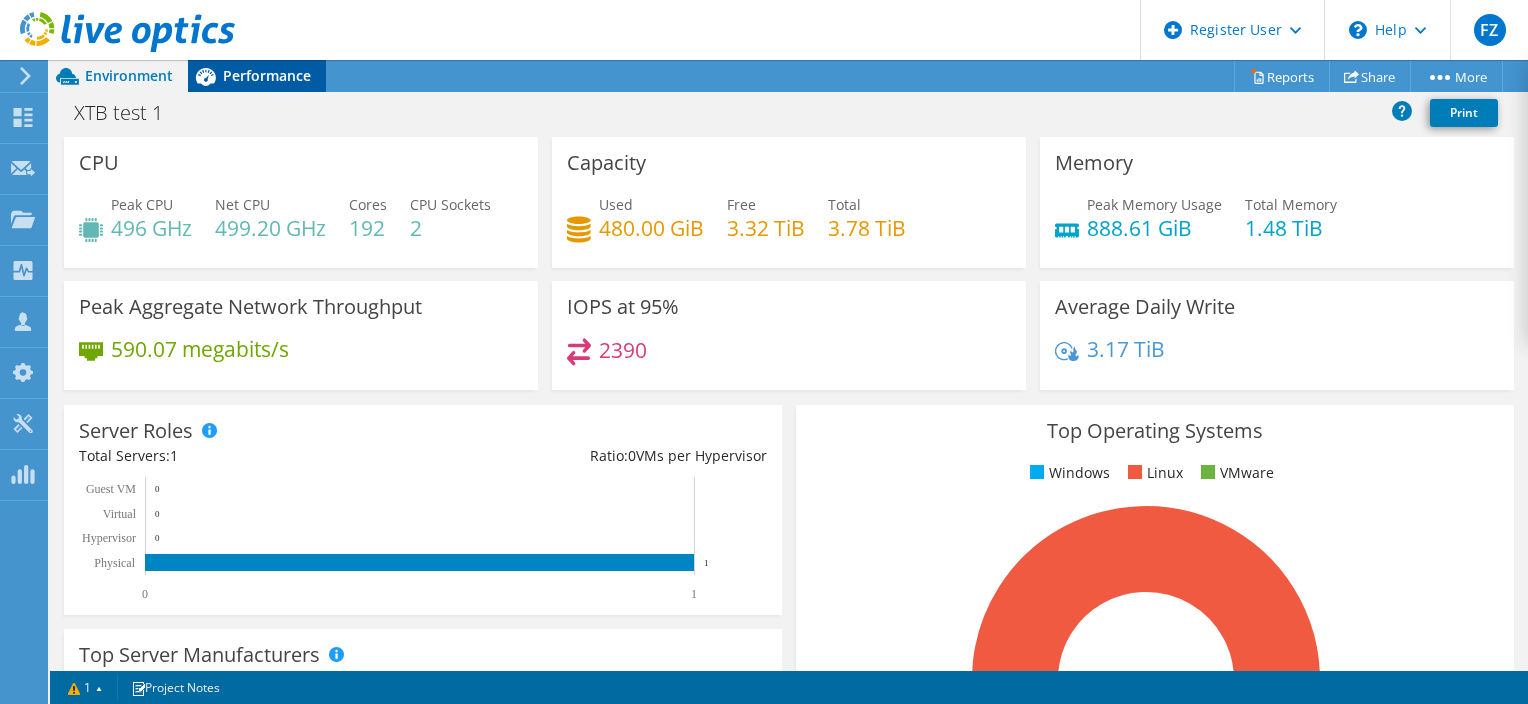 click on "Performance" at bounding box center [267, 75] 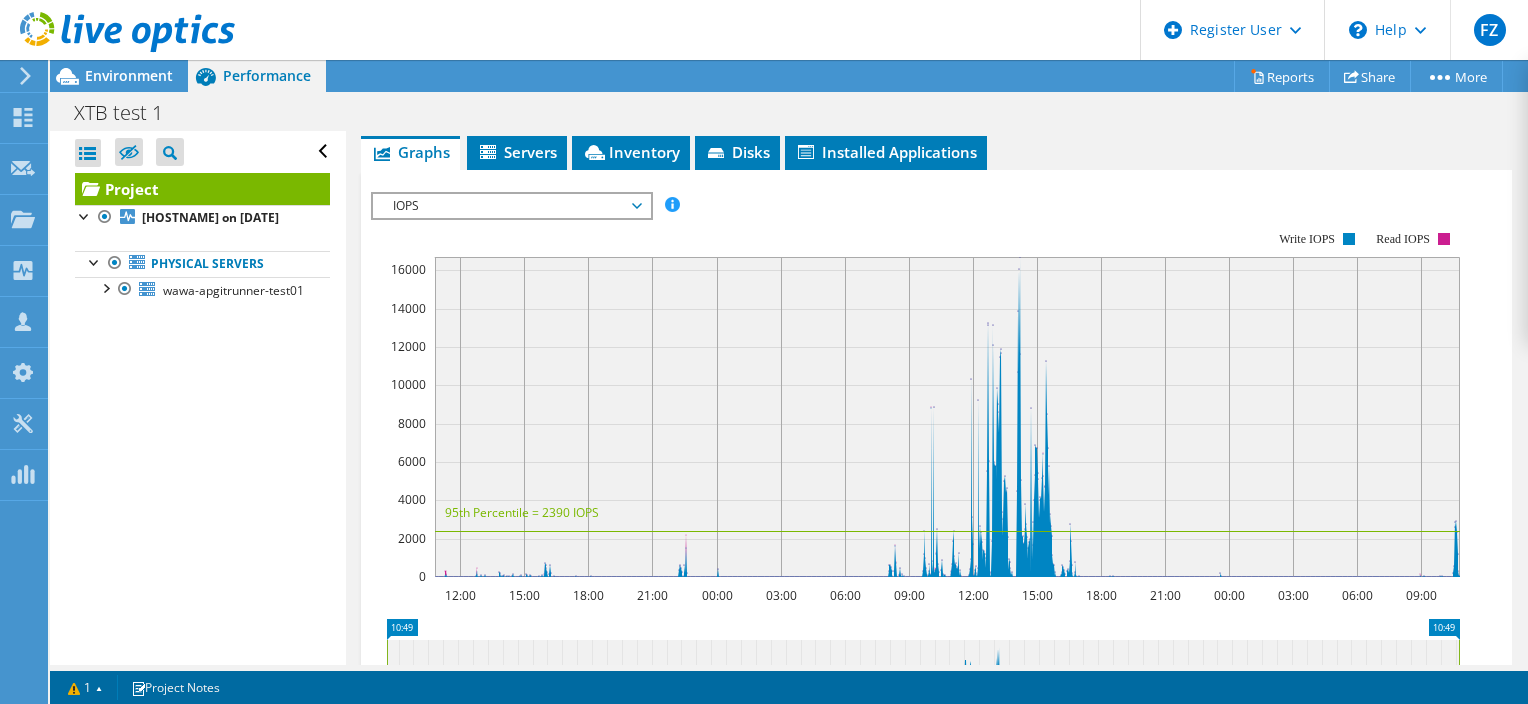 scroll, scrollTop: 384, scrollLeft: 0, axis: vertical 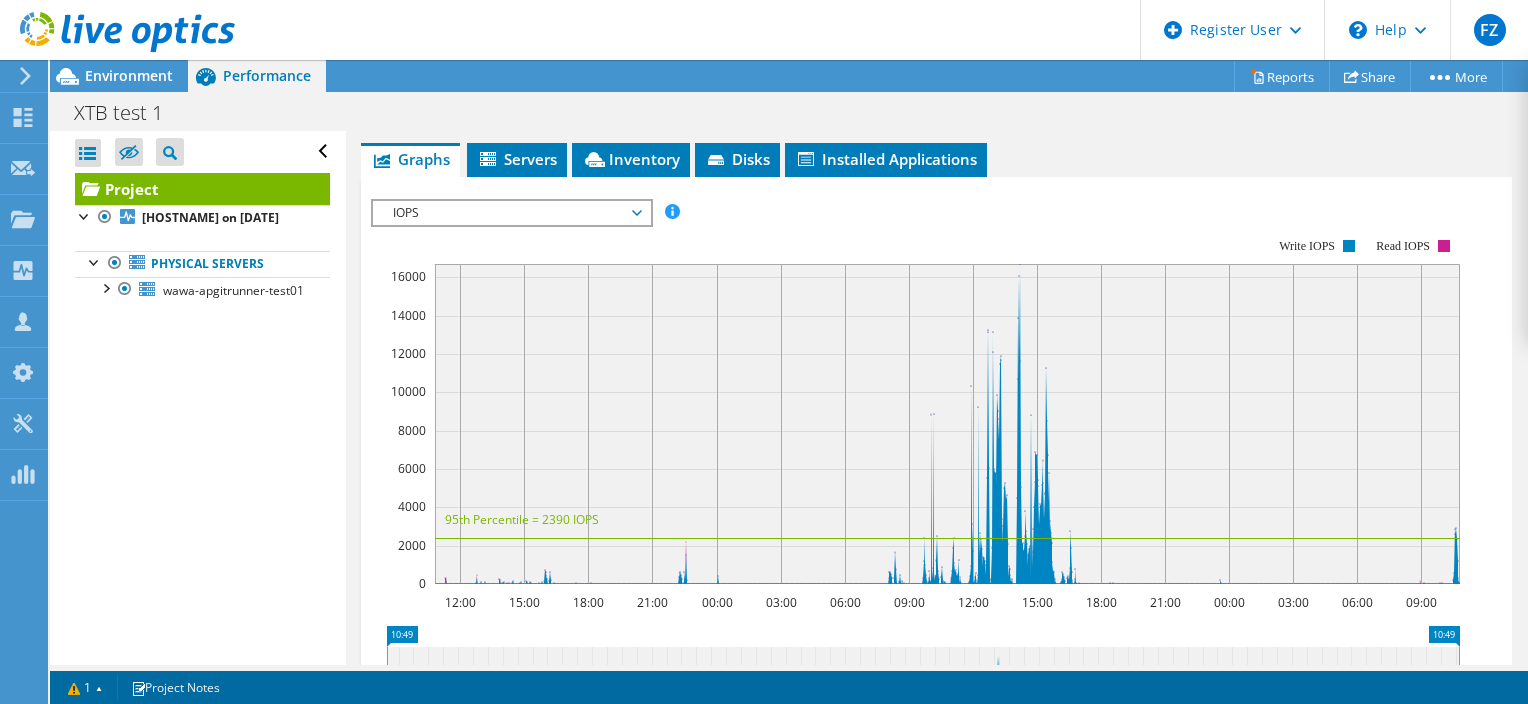 click on "IOPS" at bounding box center [511, 213] 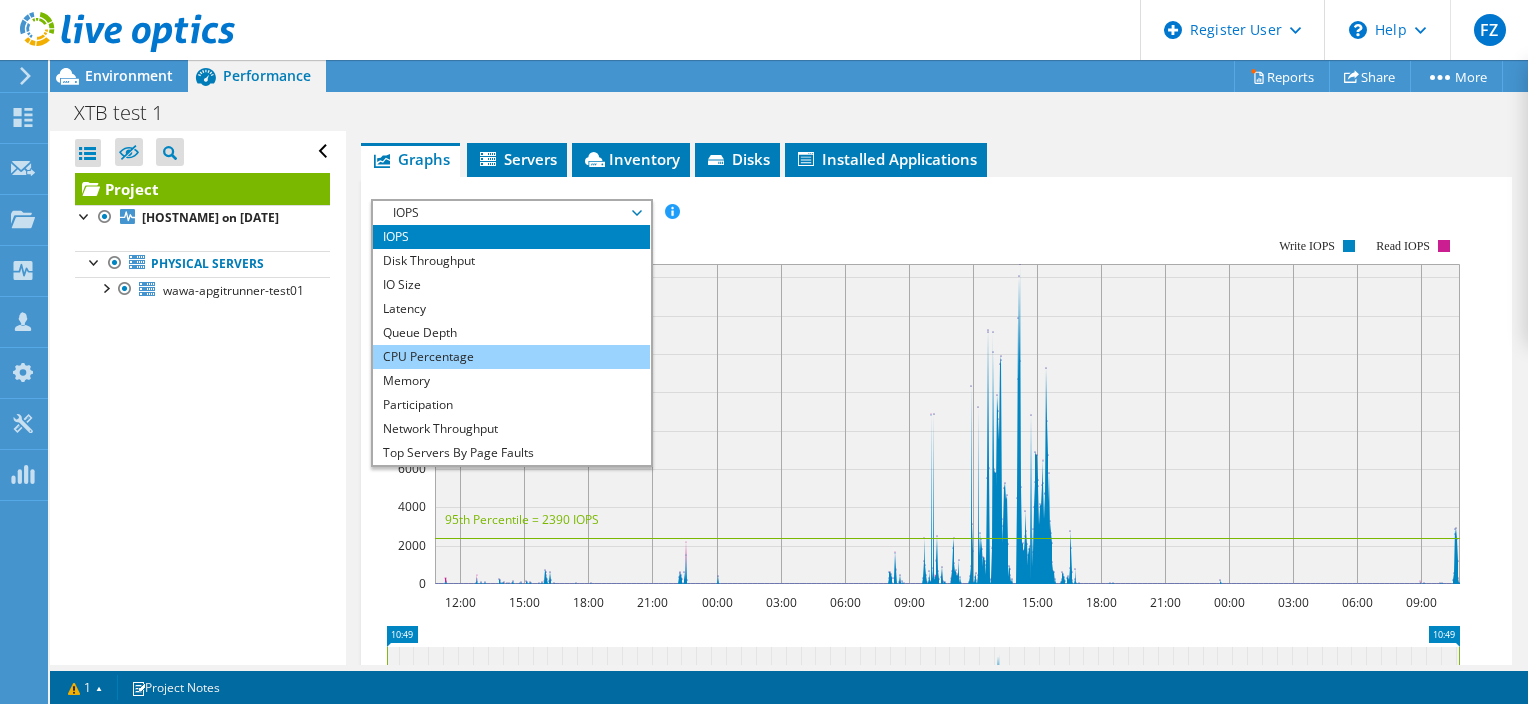 click on "CPU Percentage" at bounding box center [511, 357] 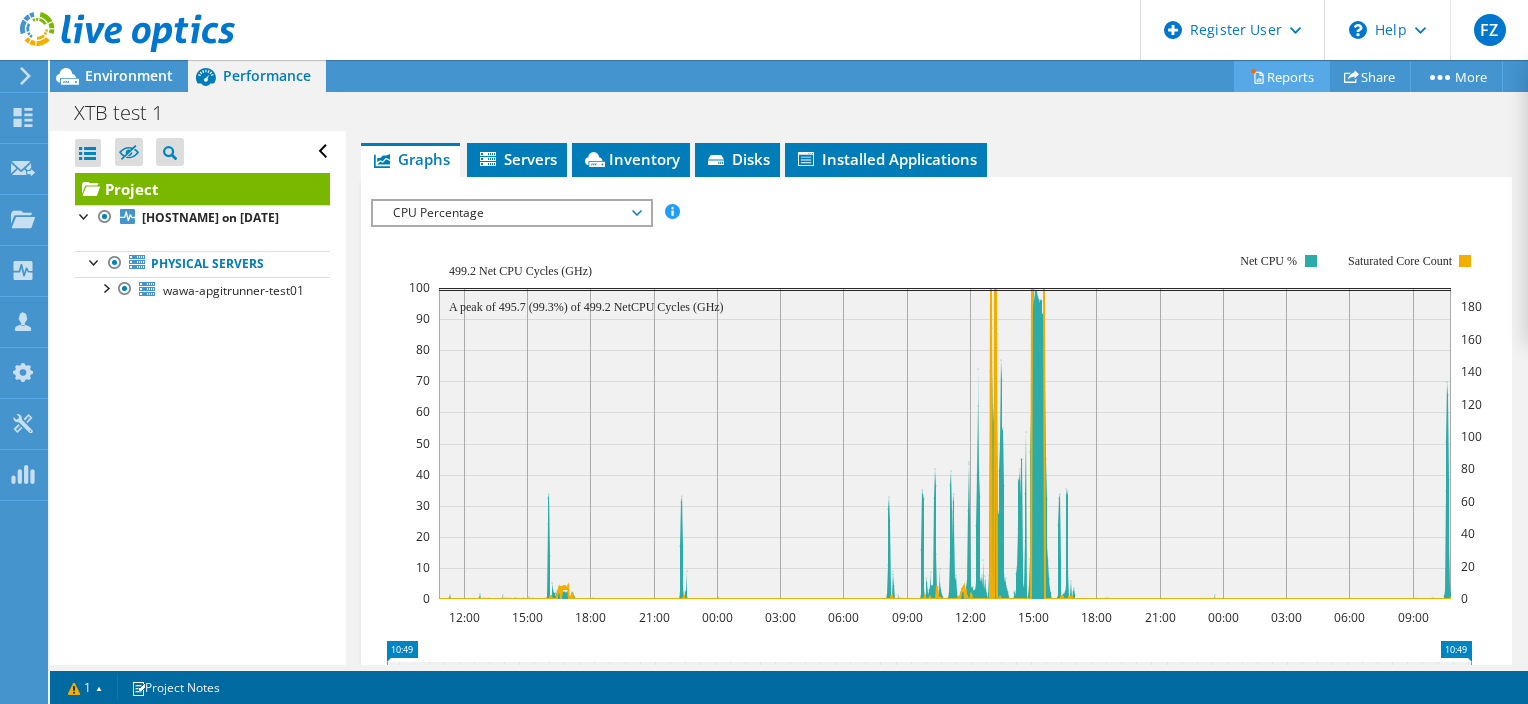 click on "Reports" at bounding box center [1282, 76] 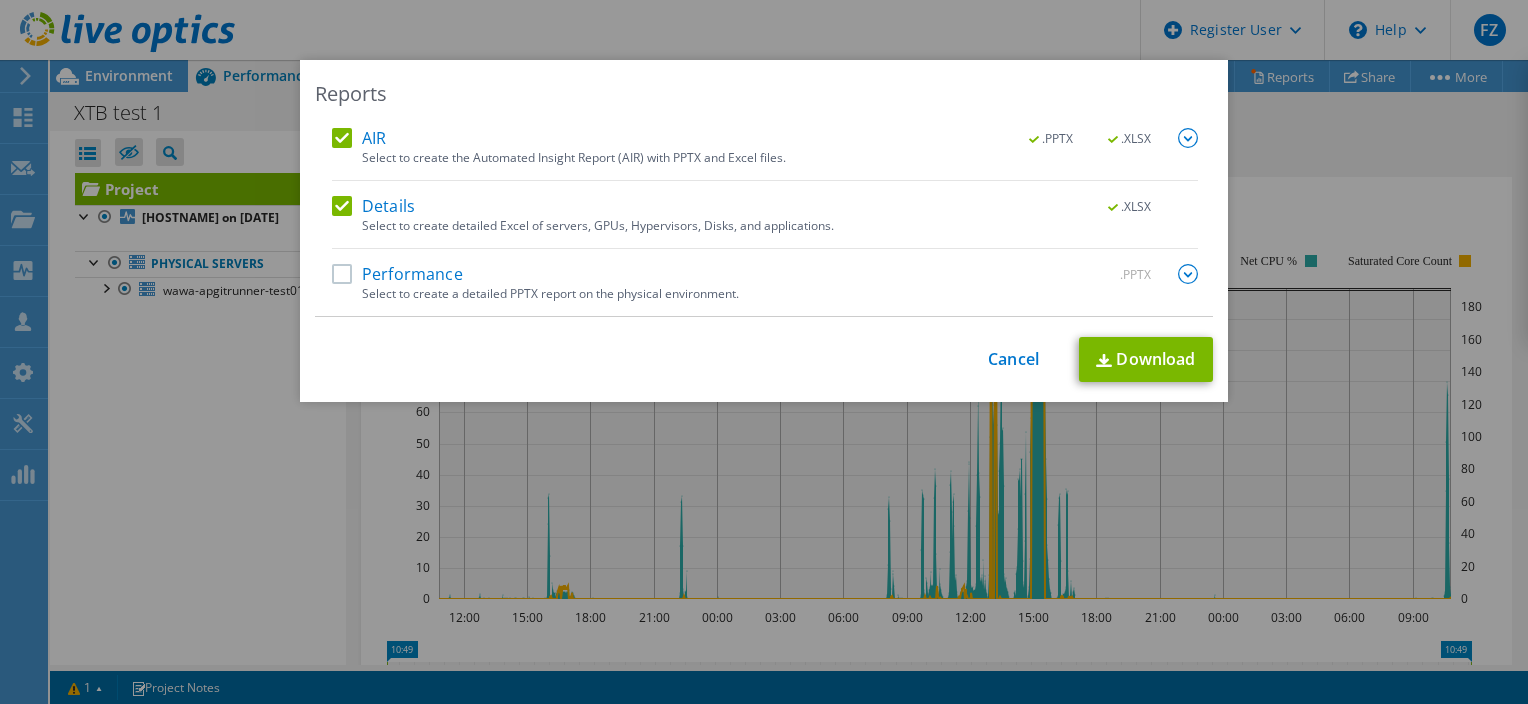click on "Select to create a detailed PPTX report on the physical environment." at bounding box center [780, 294] 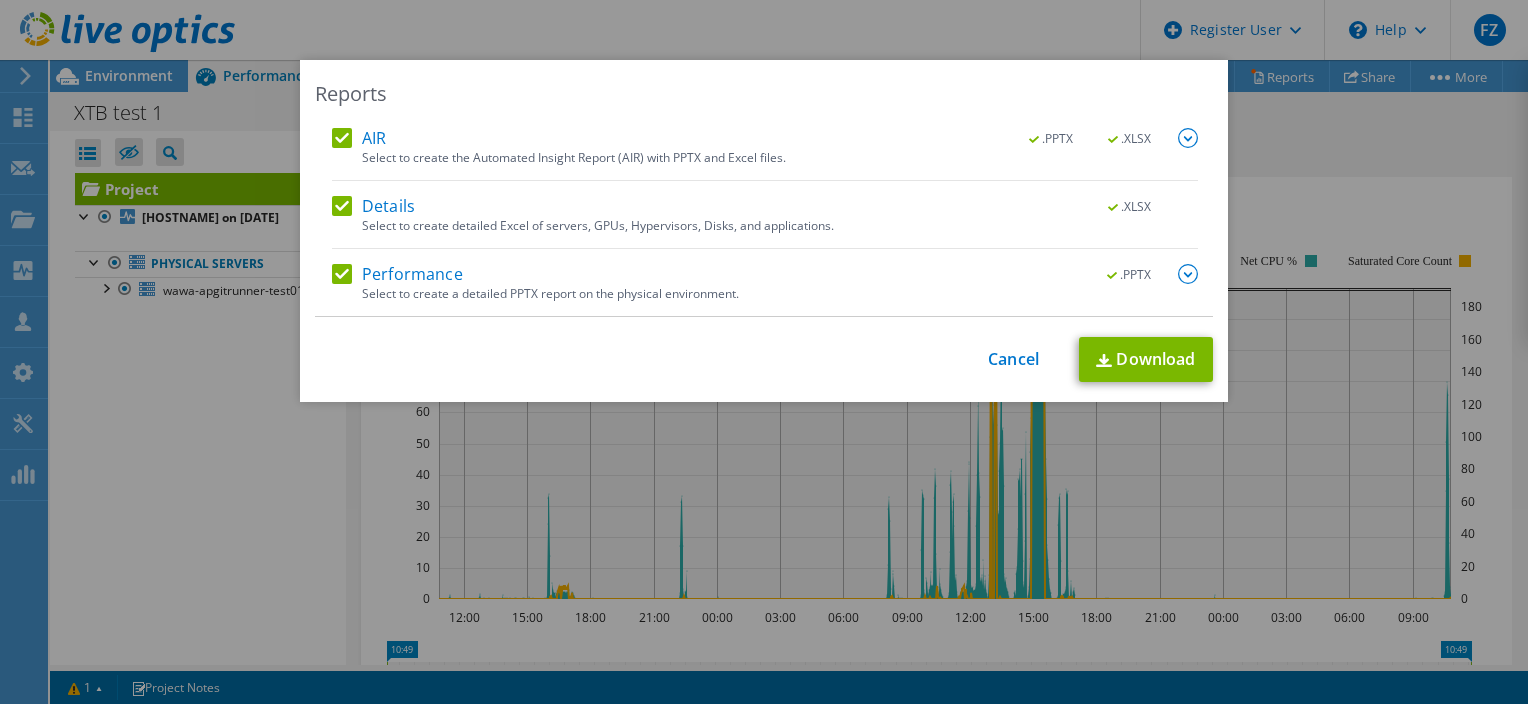 click at bounding box center (1188, 274) 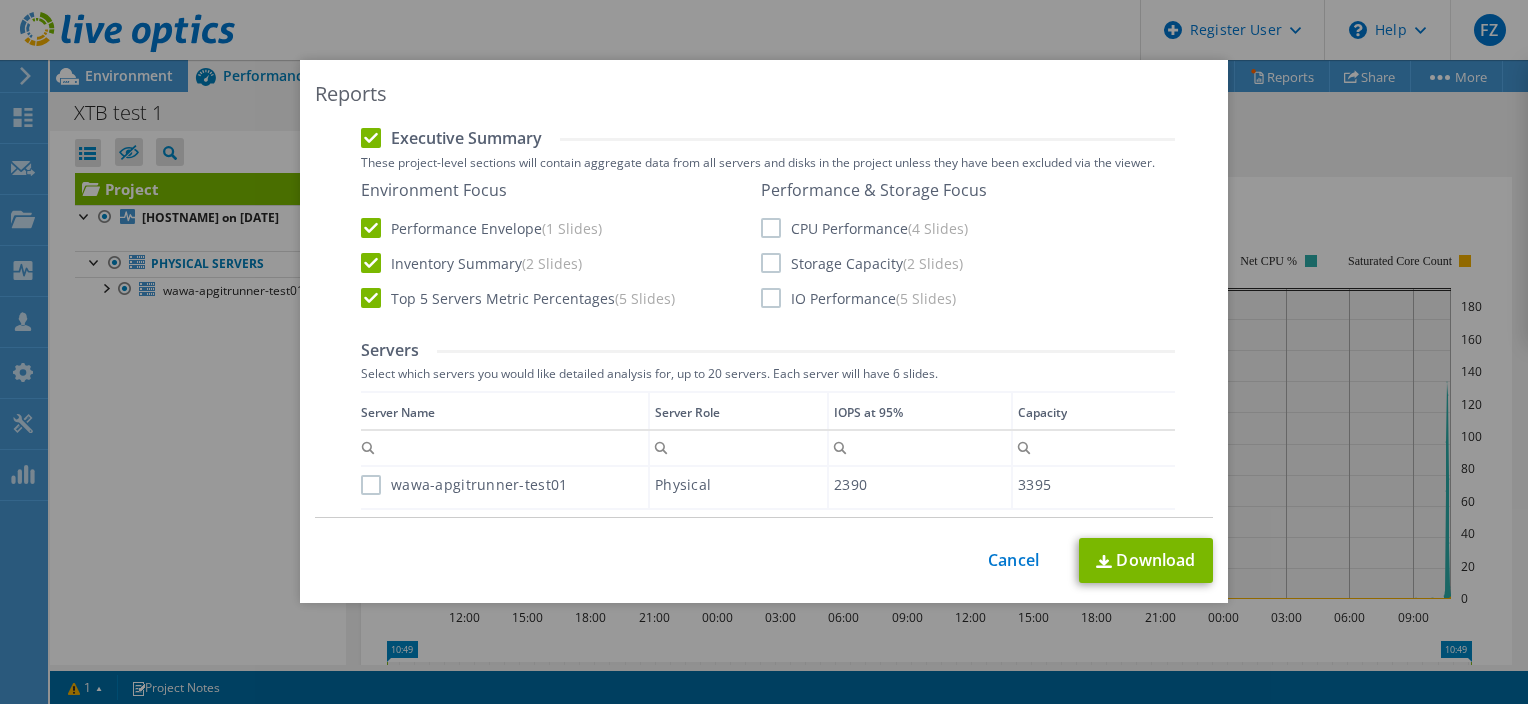 scroll, scrollTop: 300, scrollLeft: 0, axis: vertical 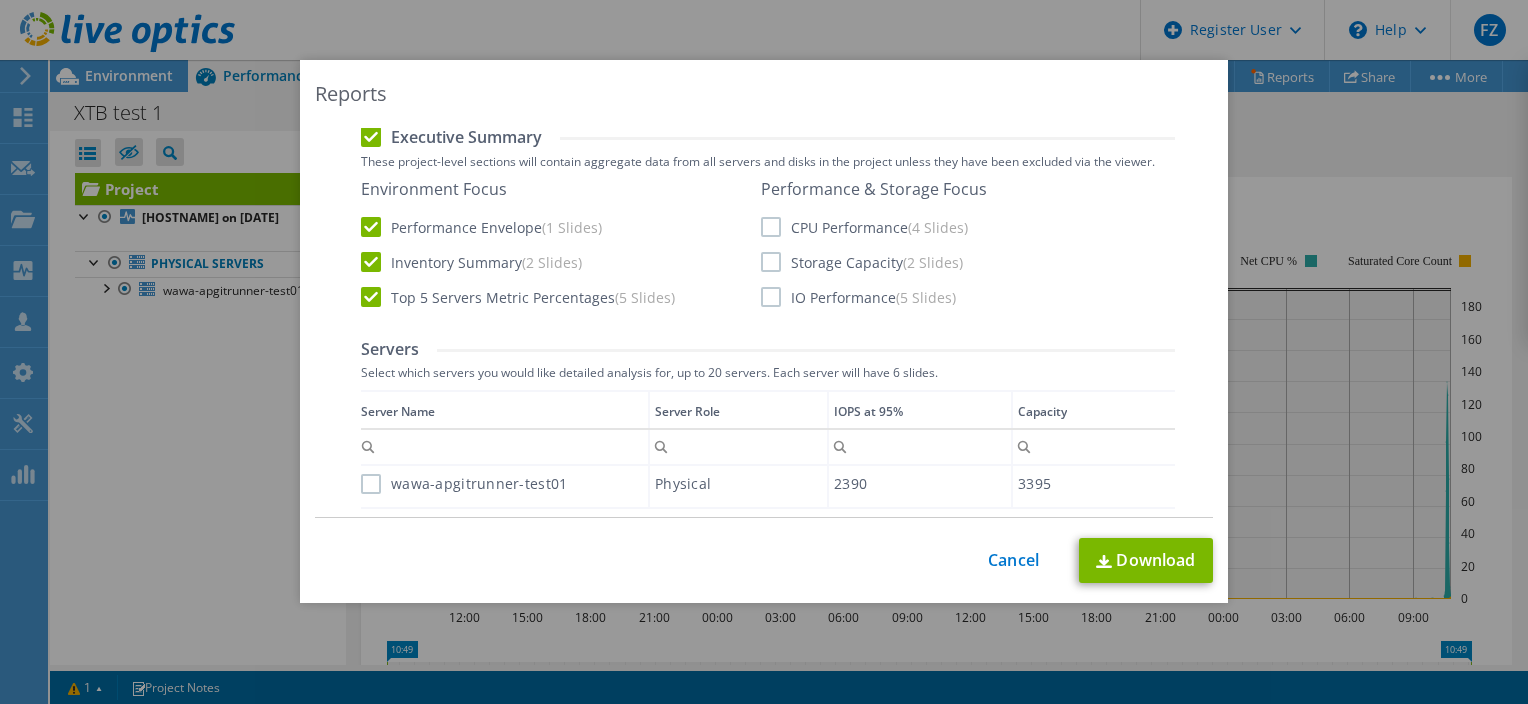 click on "CPU Performance  (4 Slides)" at bounding box center (864, 227) 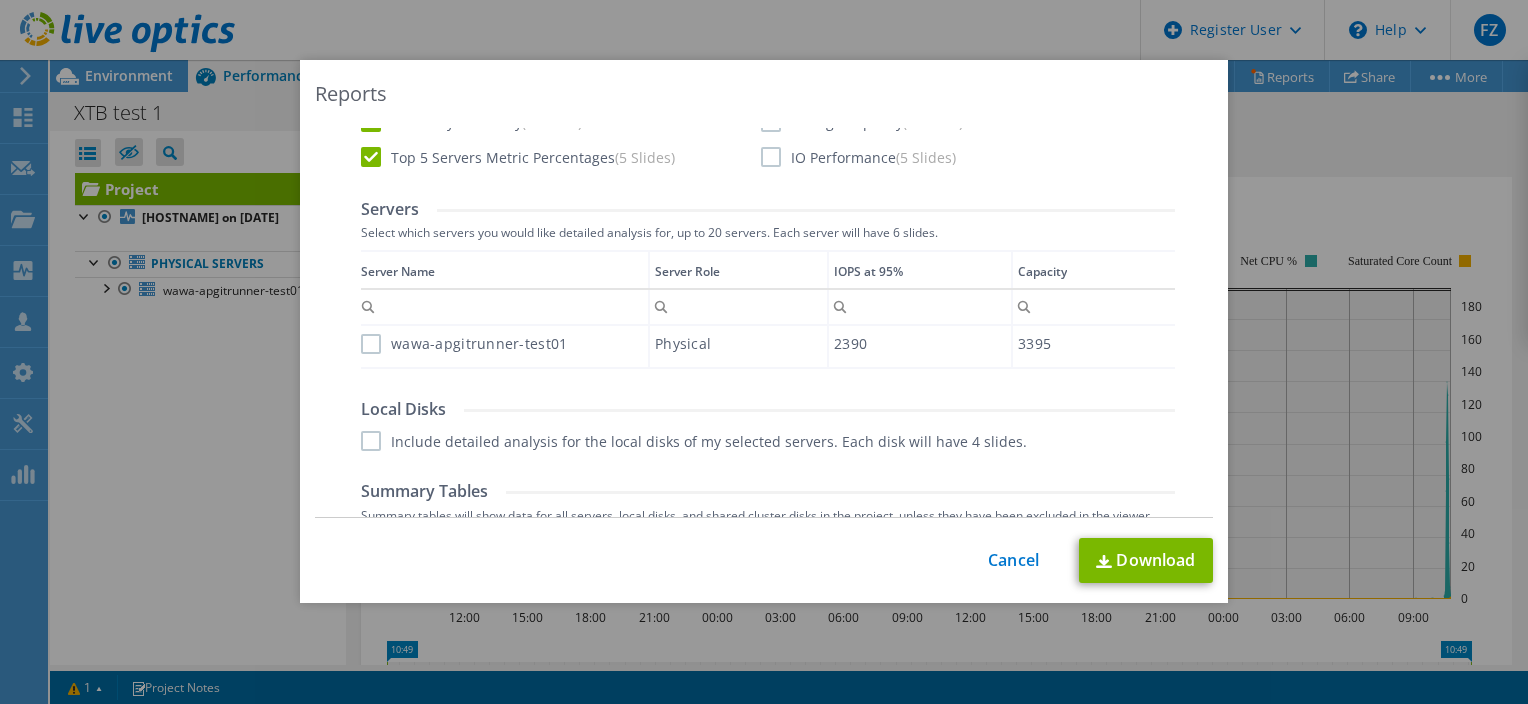 scroll, scrollTop: 440, scrollLeft: 0, axis: vertical 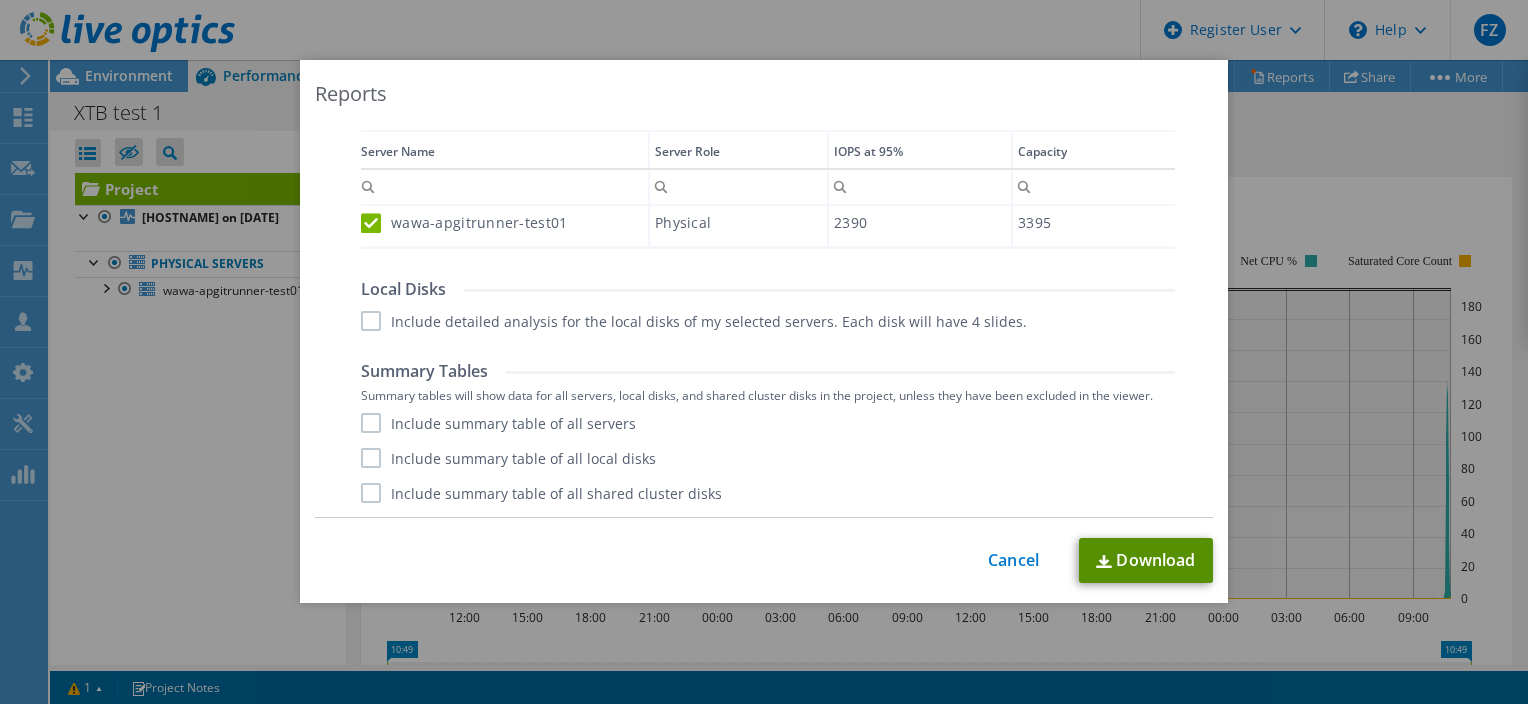 click on "Download" at bounding box center [1146, 560] 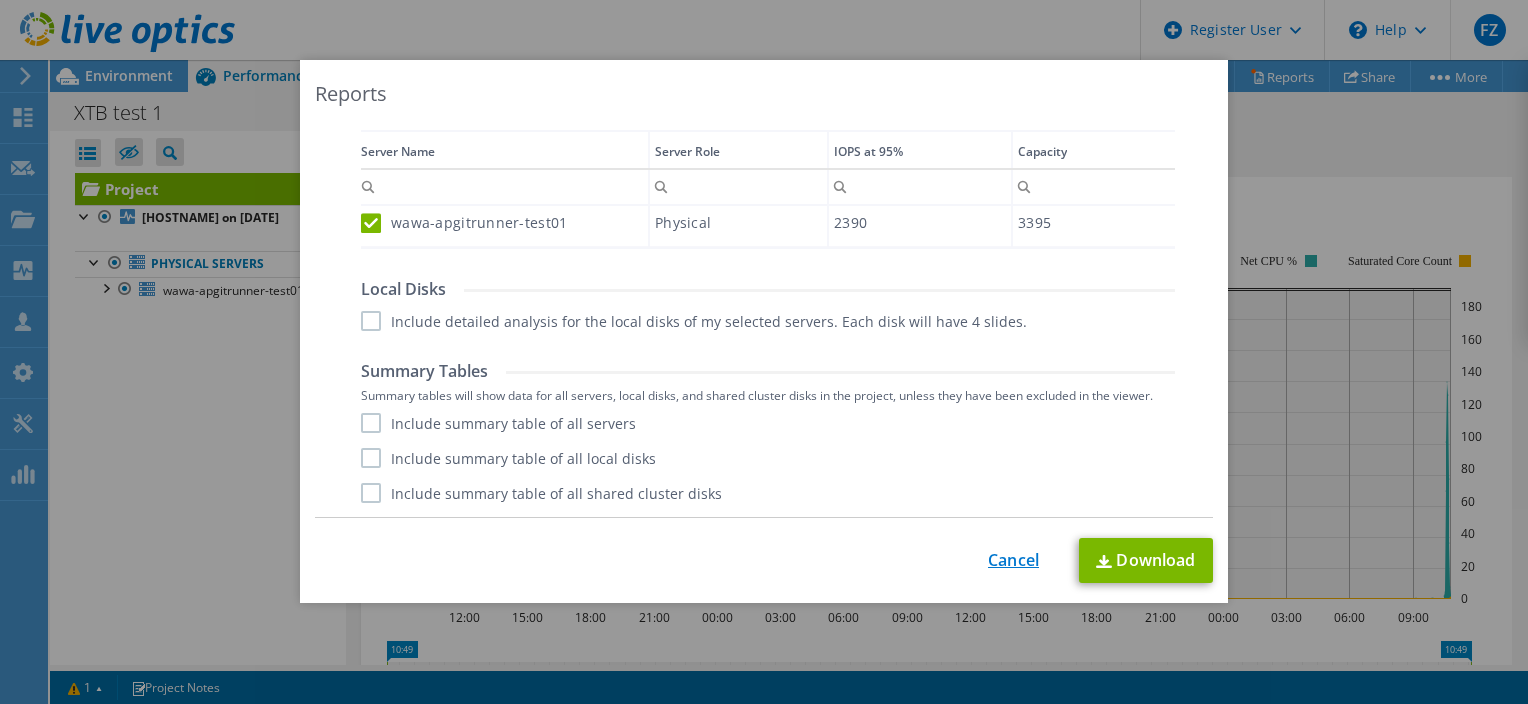 click on "Cancel" at bounding box center (1013, 560) 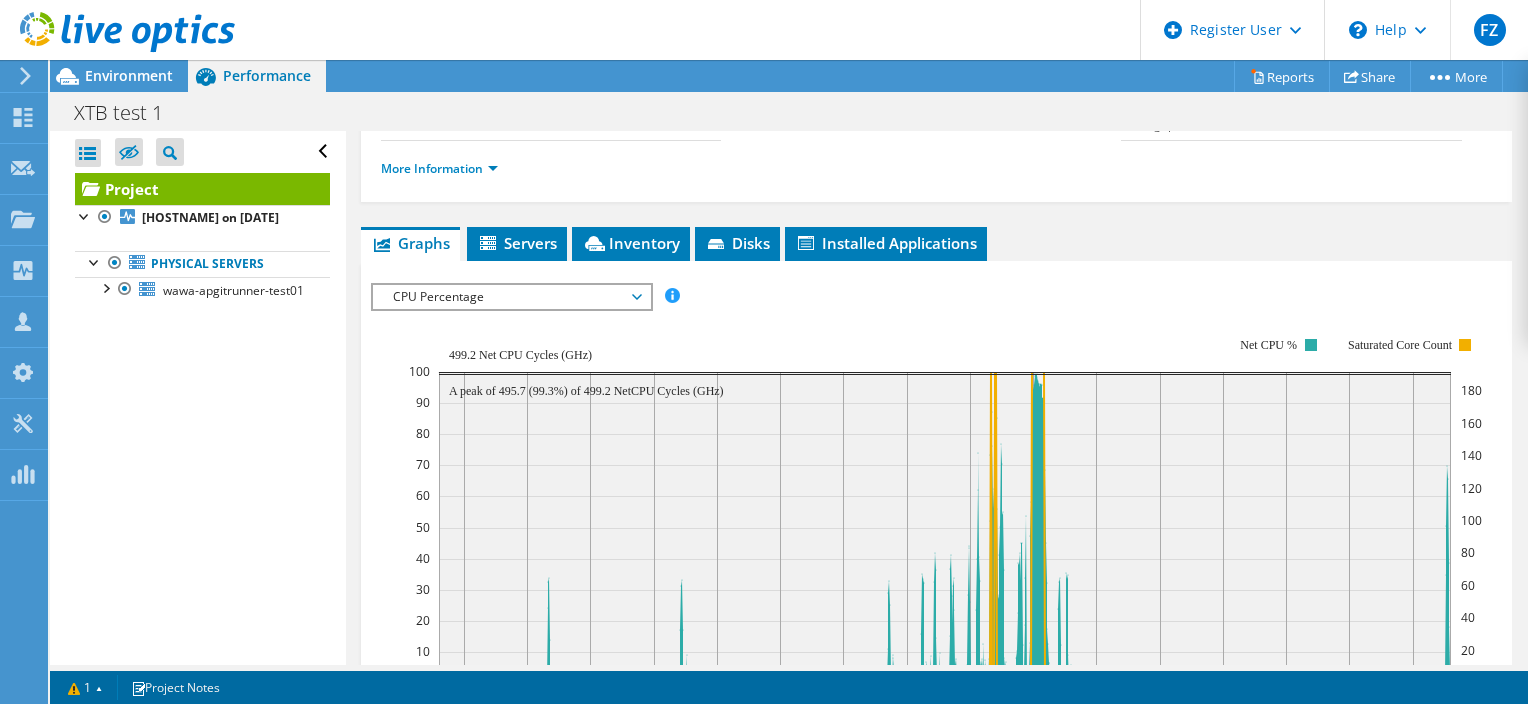 scroll, scrollTop: 302, scrollLeft: 0, axis: vertical 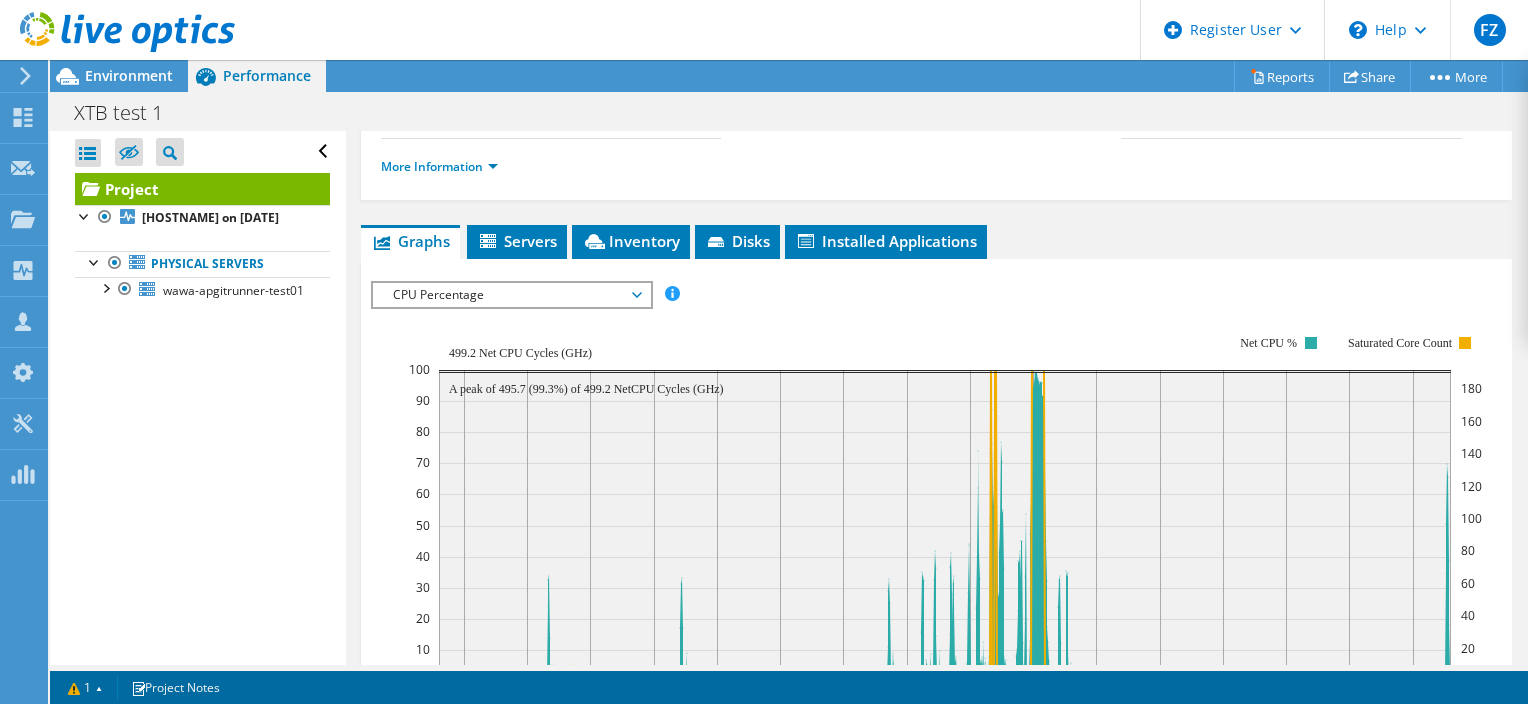 click on "CPU Percentage" at bounding box center [511, 295] 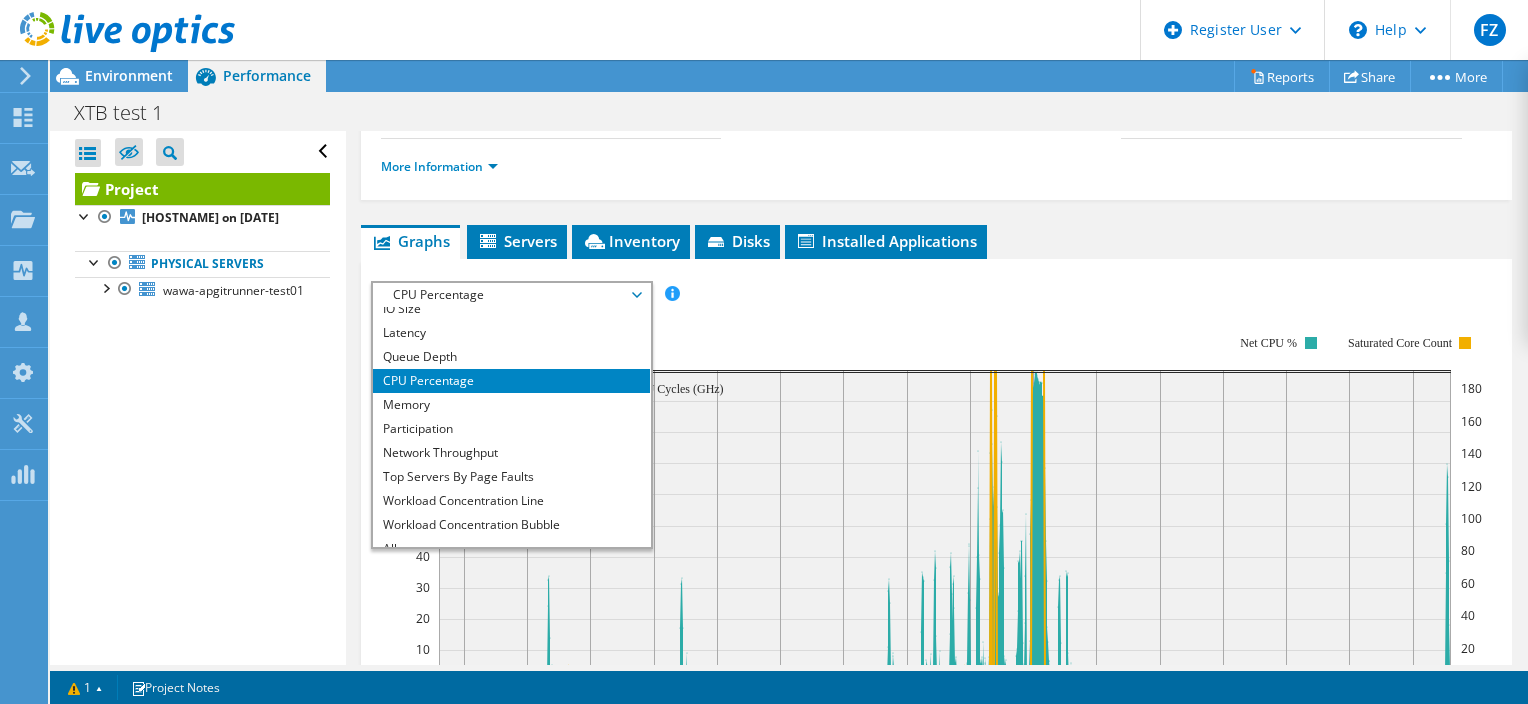 scroll, scrollTop: 72, scrollLeft: 0, axis: vertical 